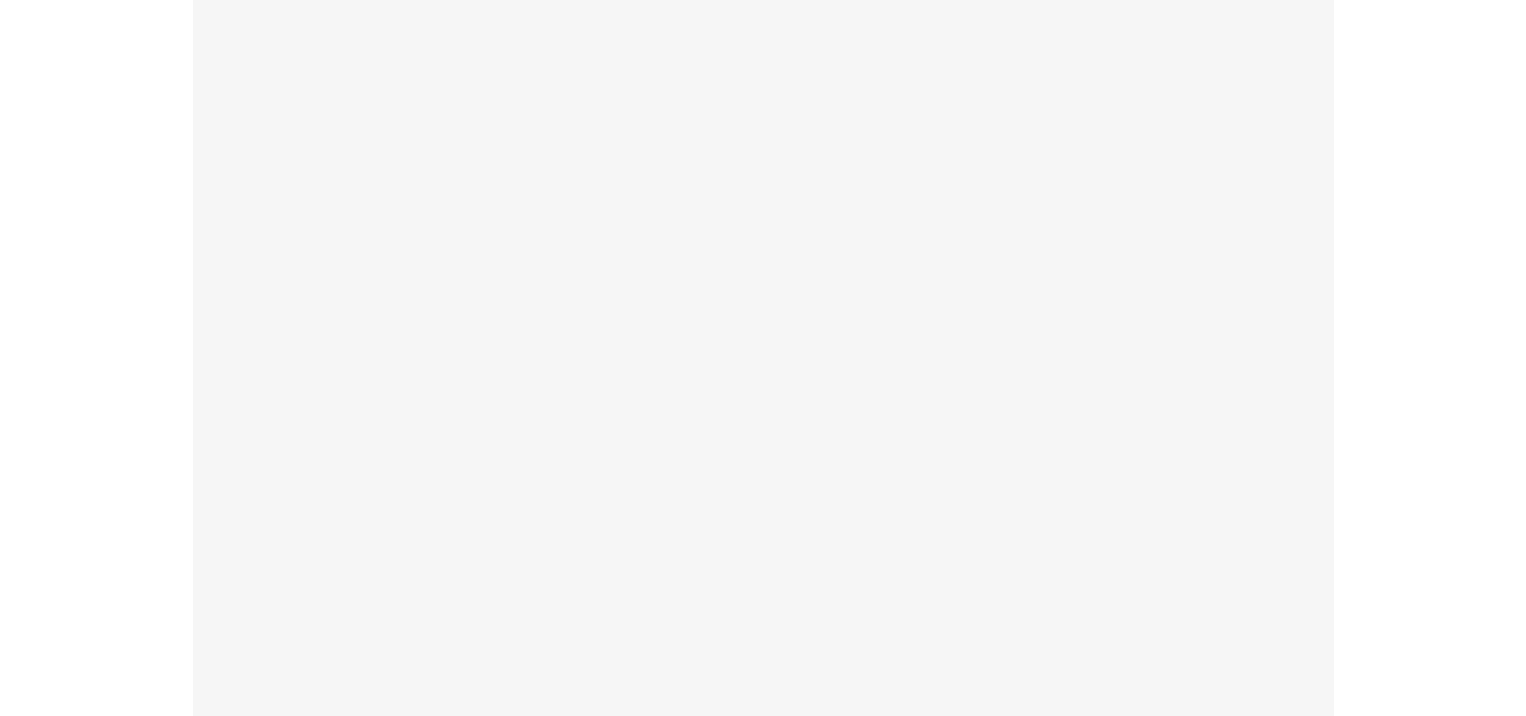 scroll, scrollTop: 0, scrollLeft: 0, axis: both 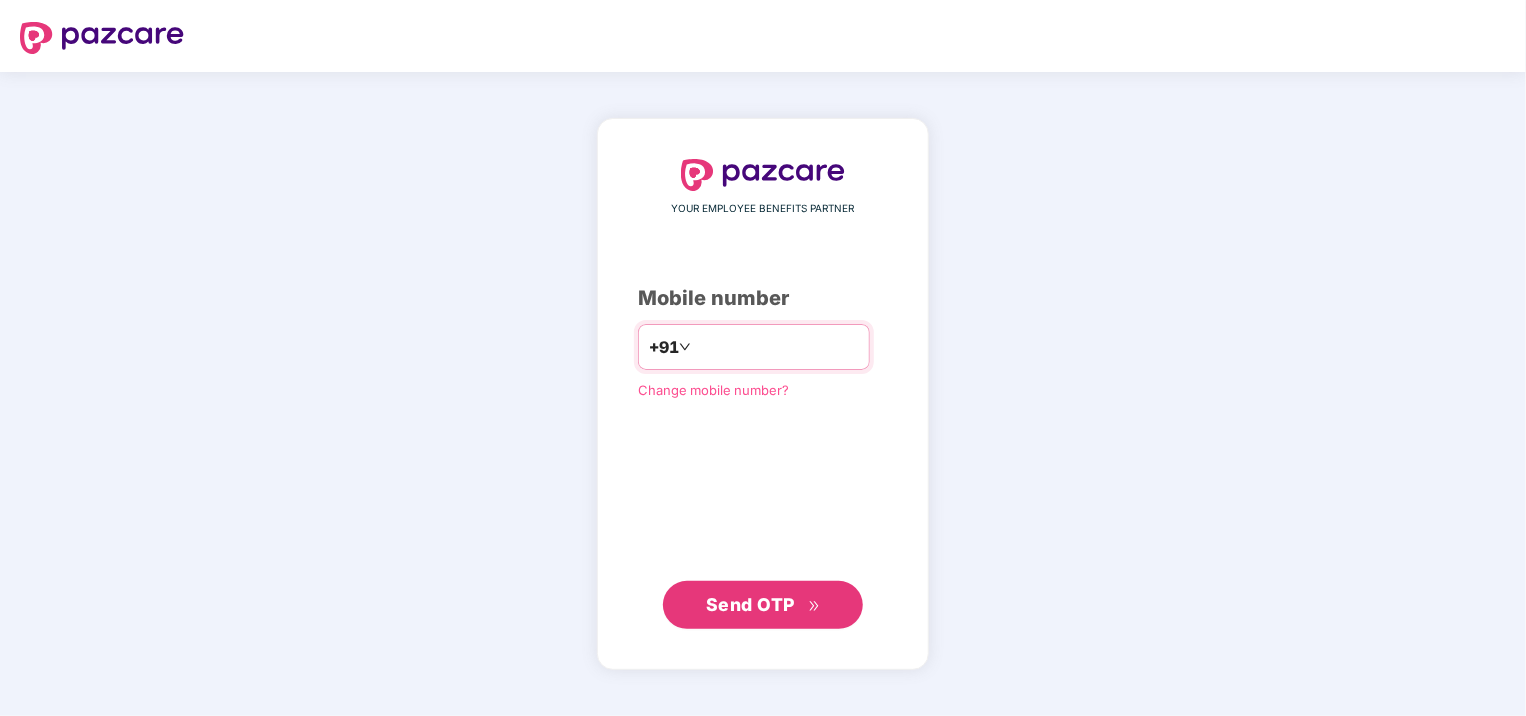 click at bounding box center (777, 347) 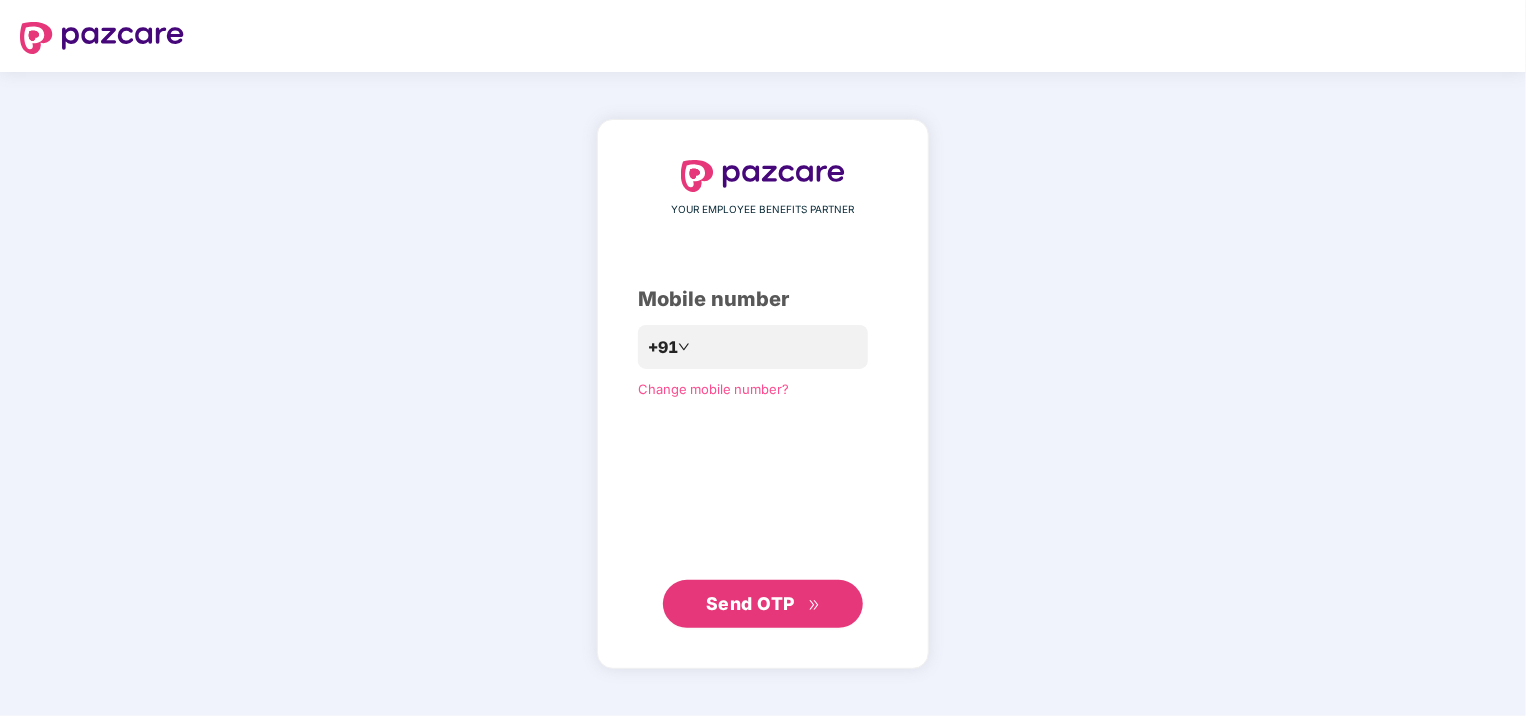 click on "Send OTP" at bounding box center [750, 603] 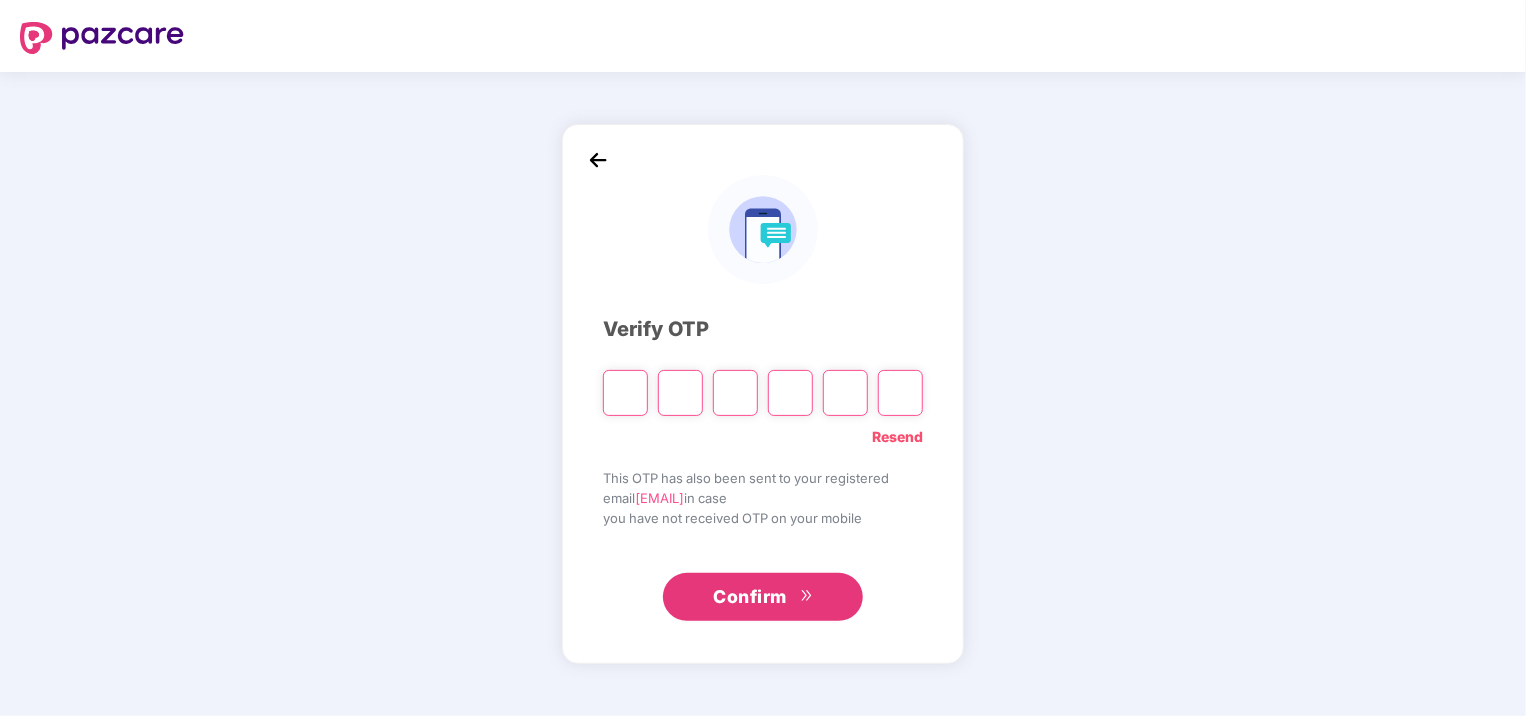 click at bounding box center (625, 393) 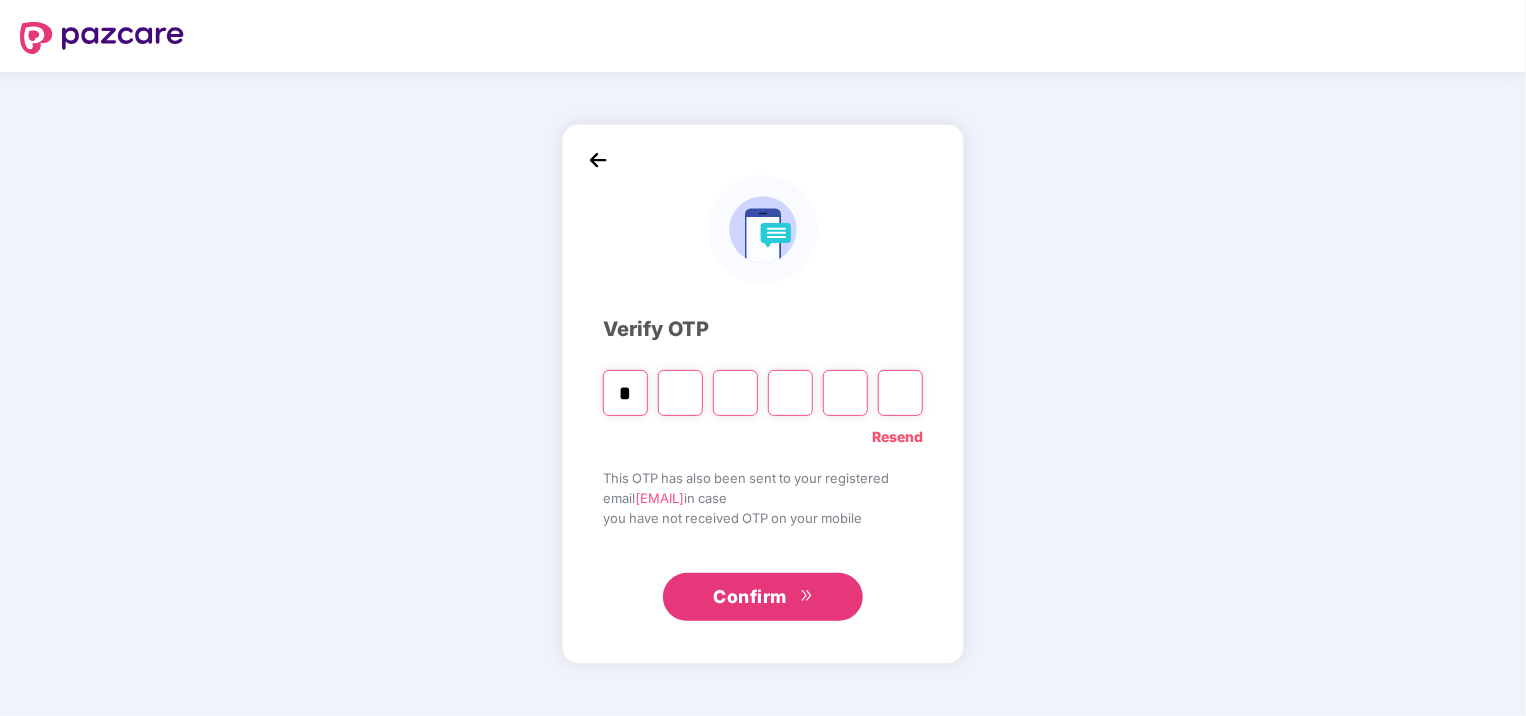 type on "*" 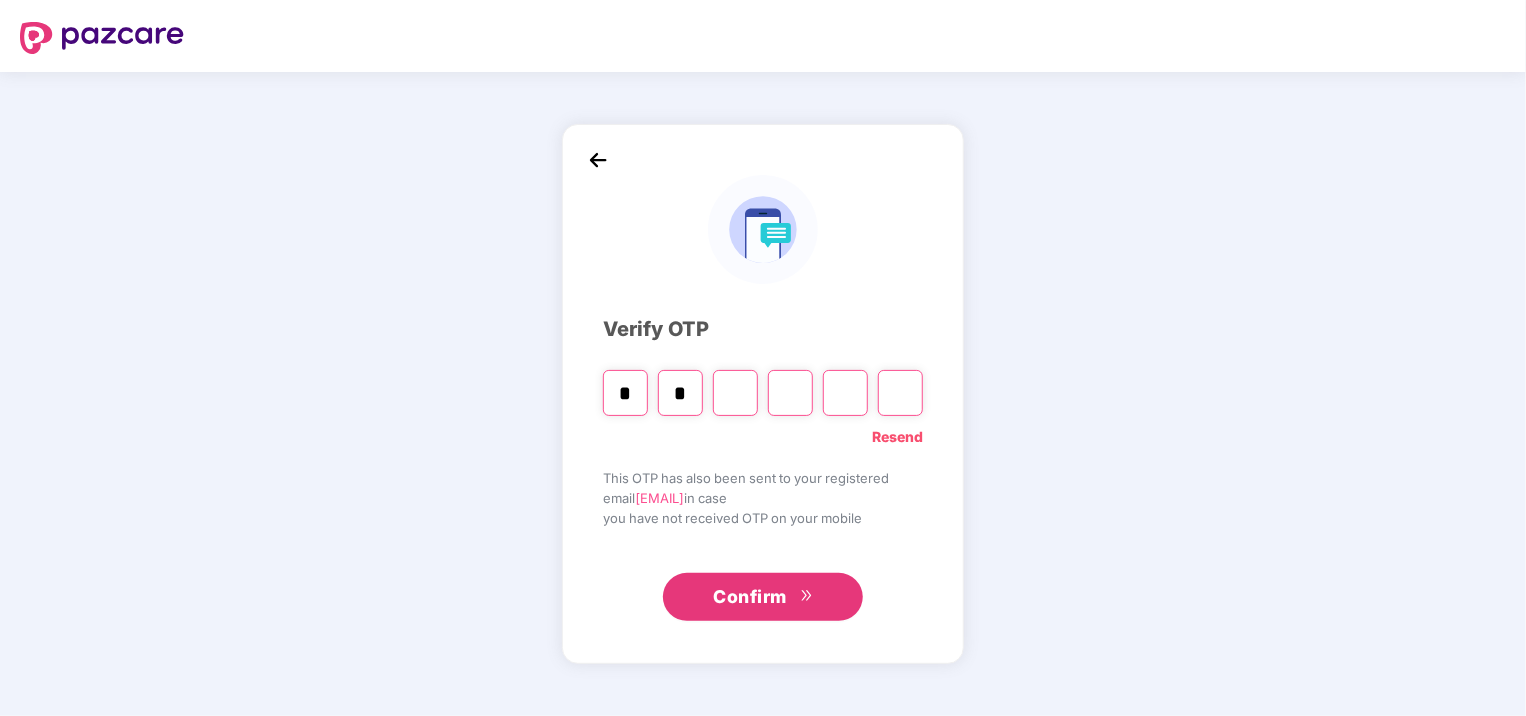 type on "*" 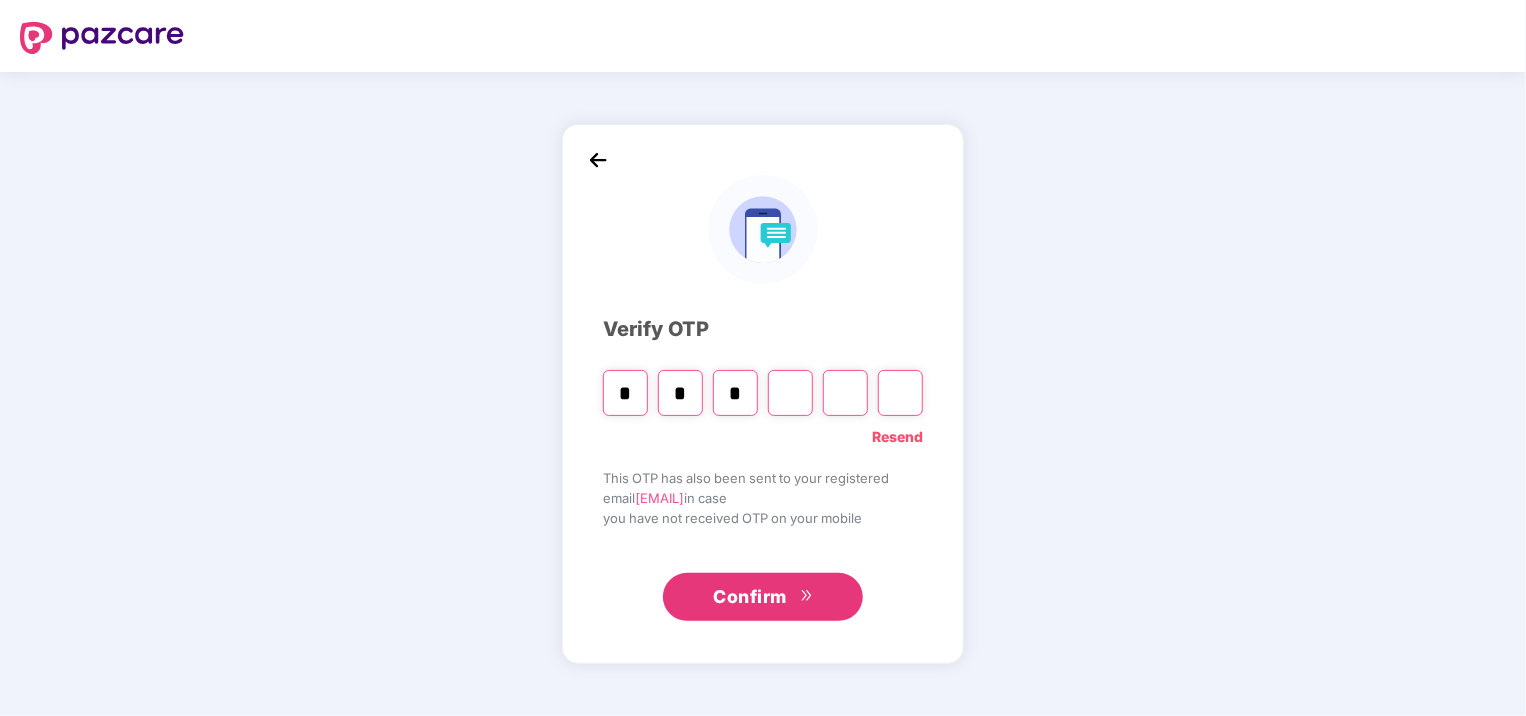 type on "*" 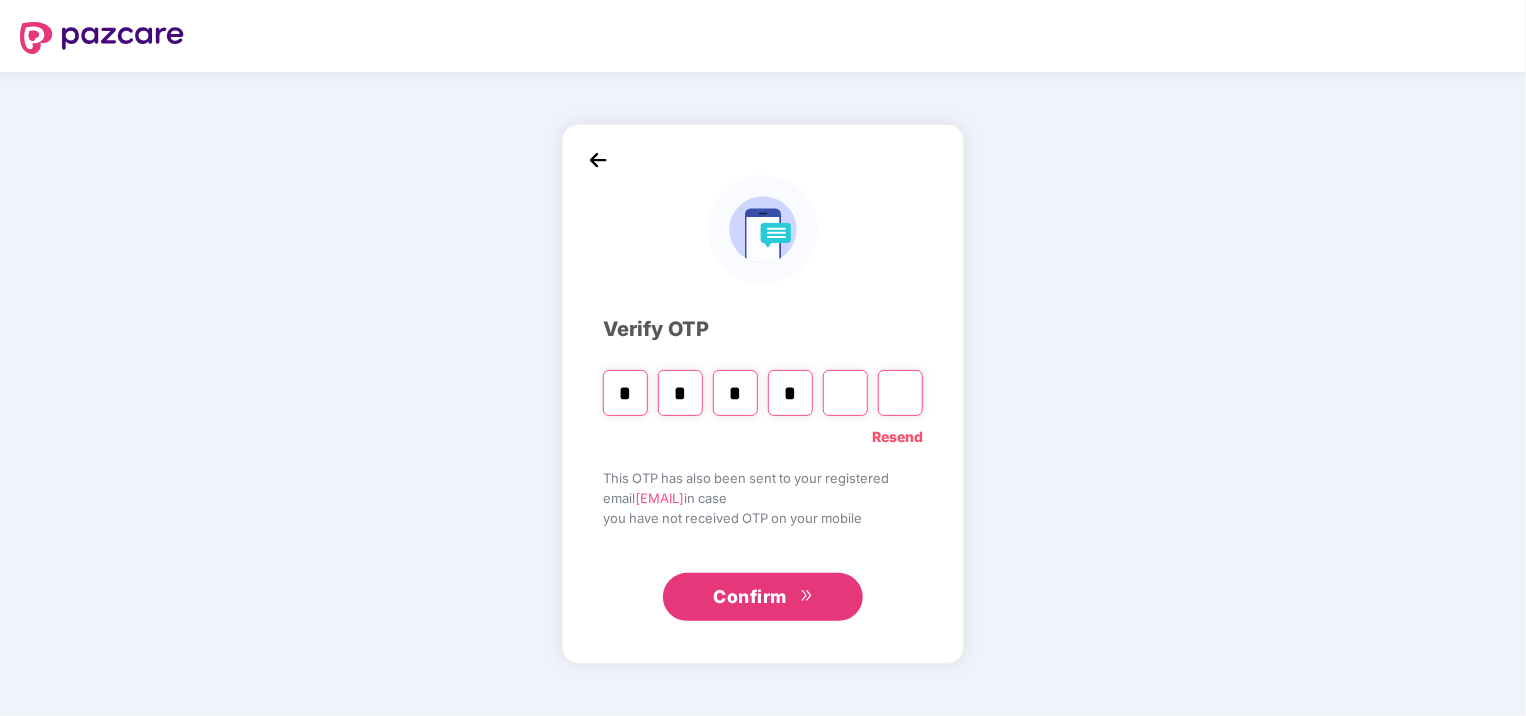 type on "*" 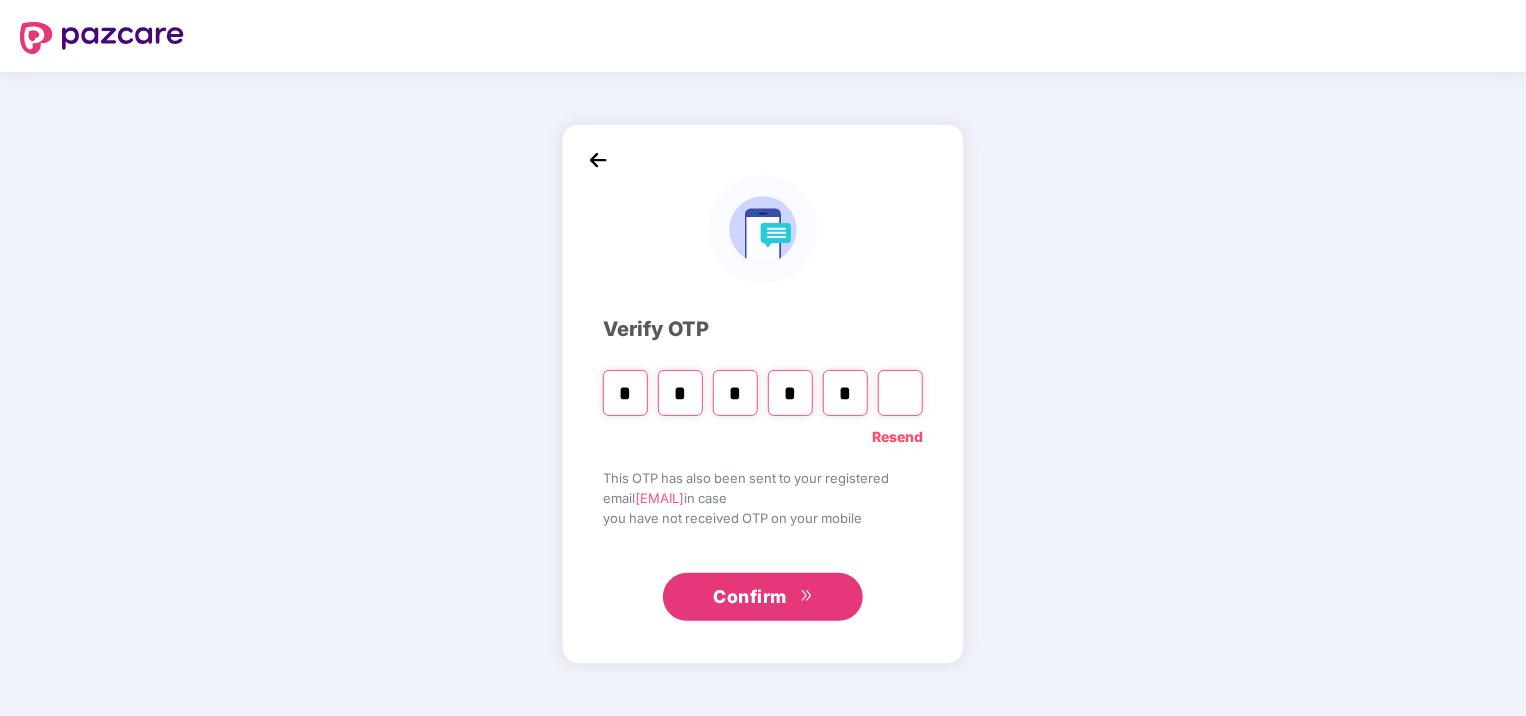 type on "*" 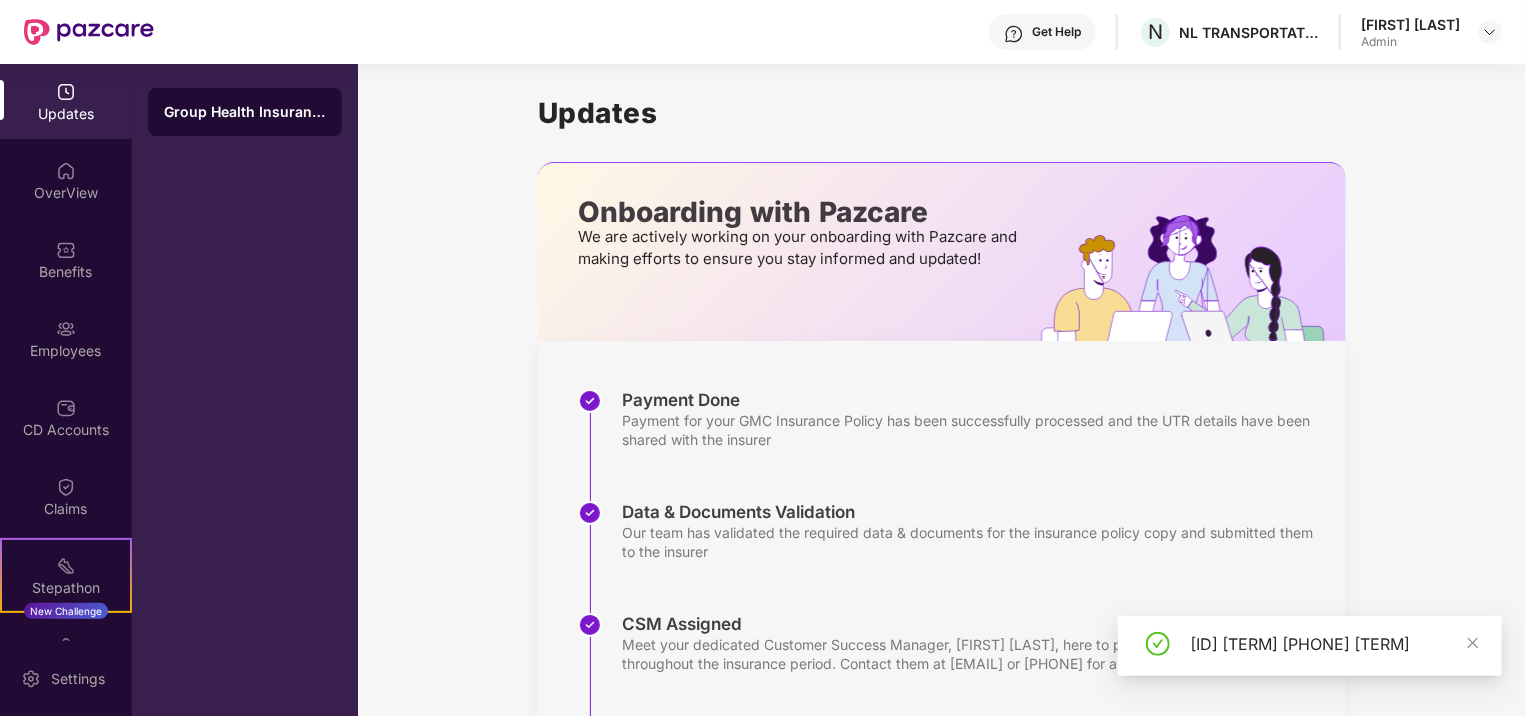 scroll, scrollTop: 366, scrollLeft: 0, axis: vertical 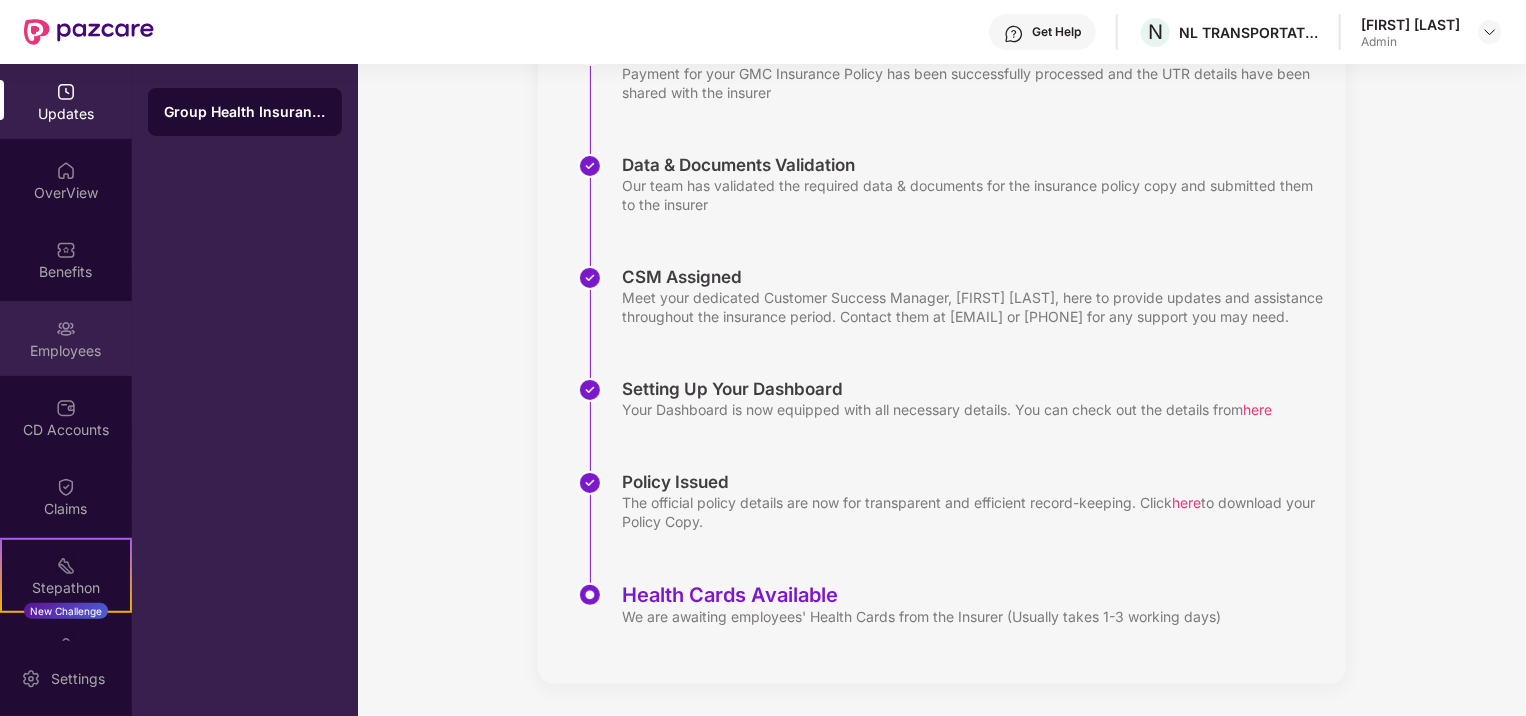 click at bounding box center [66, 329] 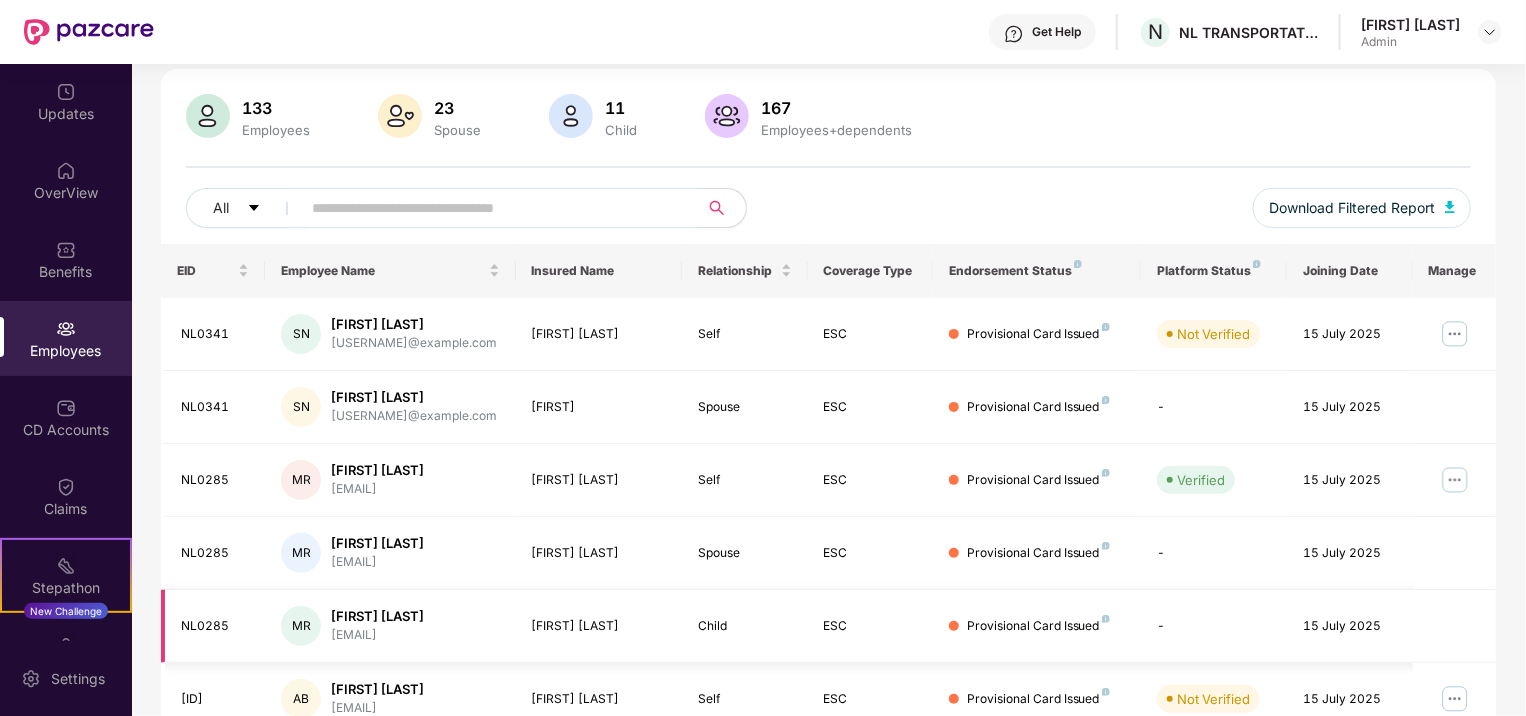 scroll, scrollTop: 366, scrollLeft: 0, axis: vertical 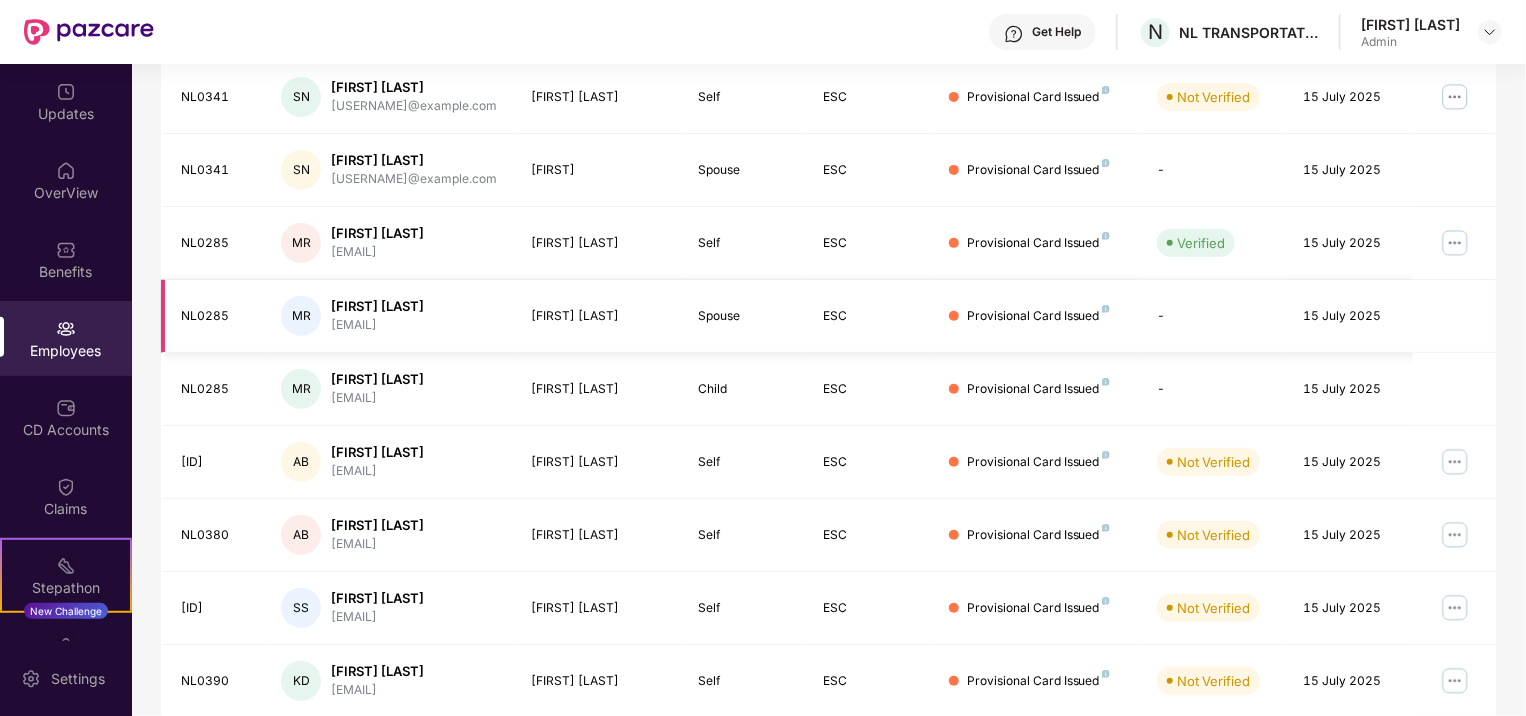 click on "[FIRST] [LAST]" at bounding box center (377, 306) 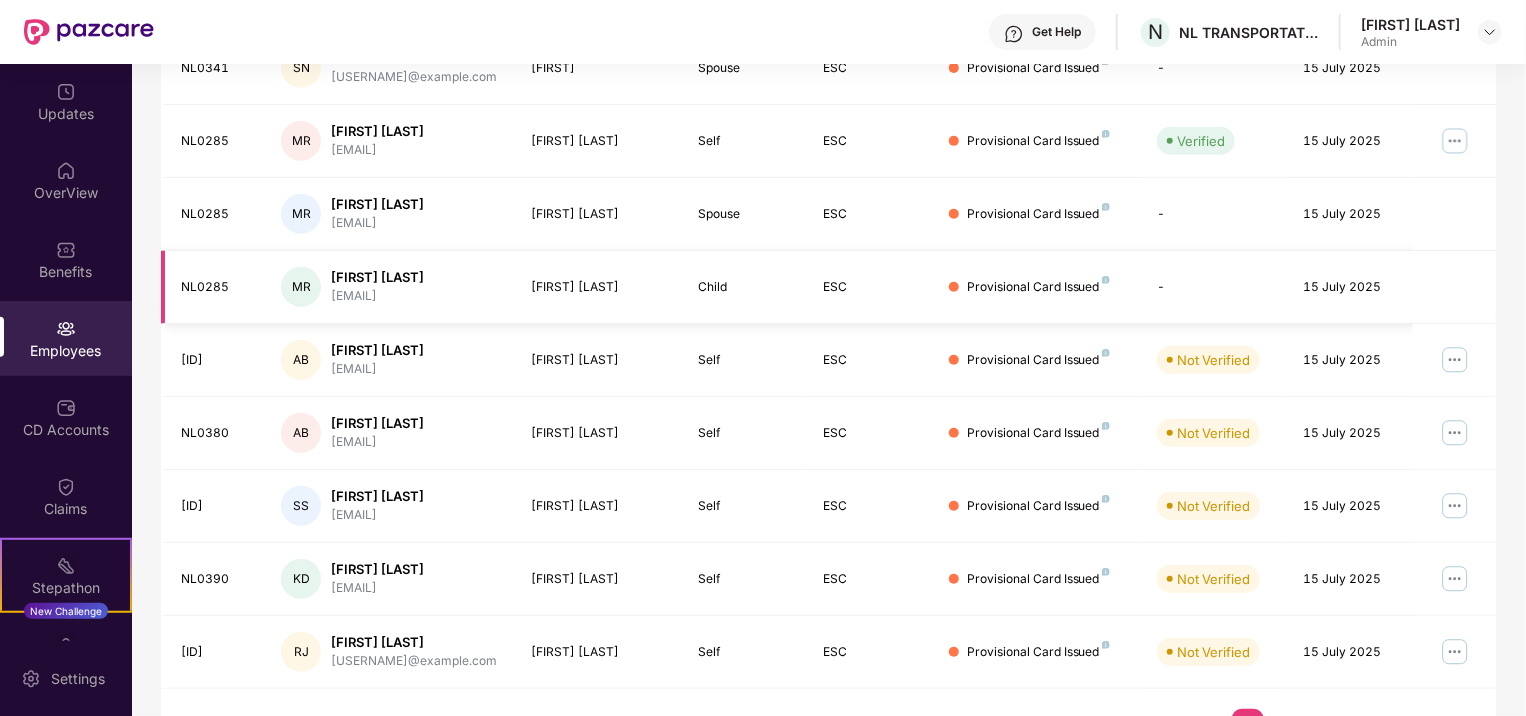 scroll, scrollTop: 510, scrollLeft: 0, axis: vertical 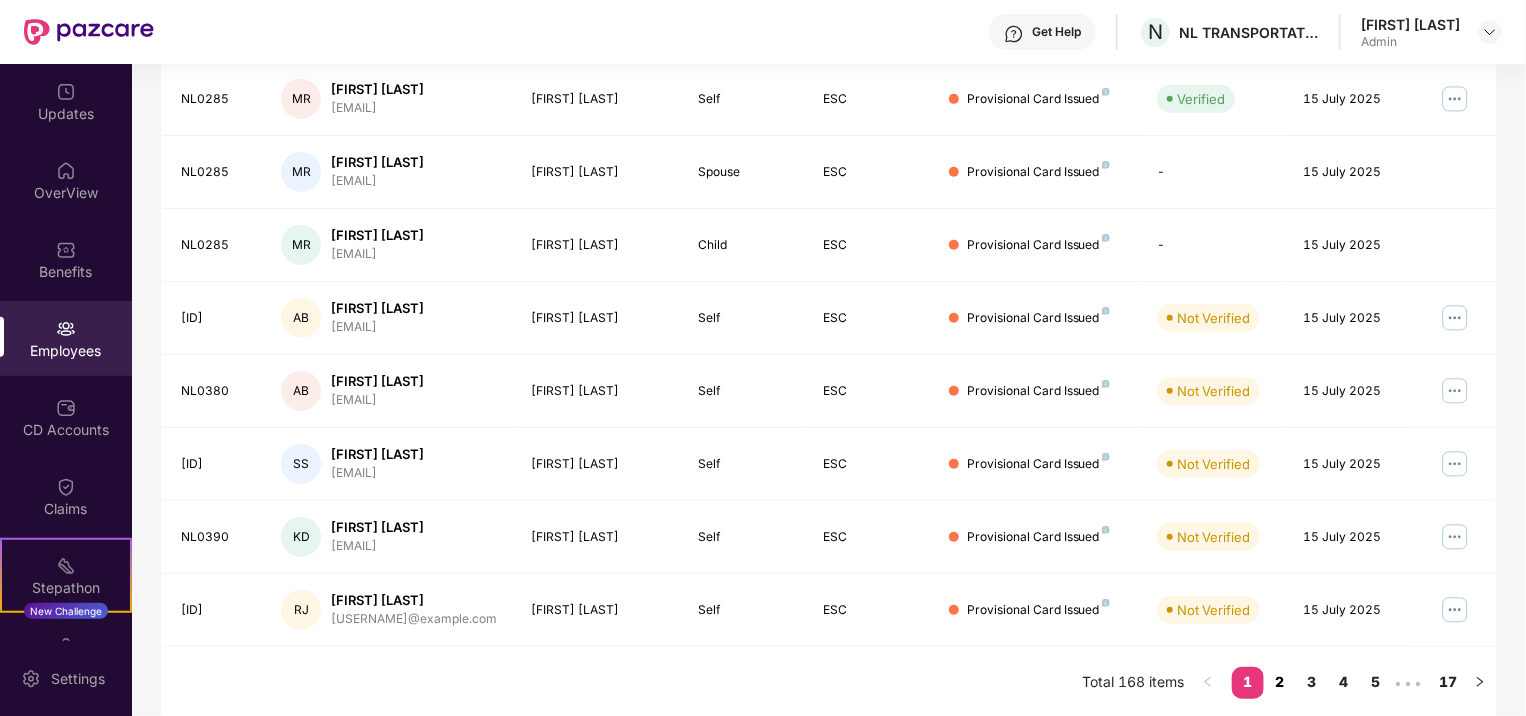 click on "2" at bounding box center (1280, 682) 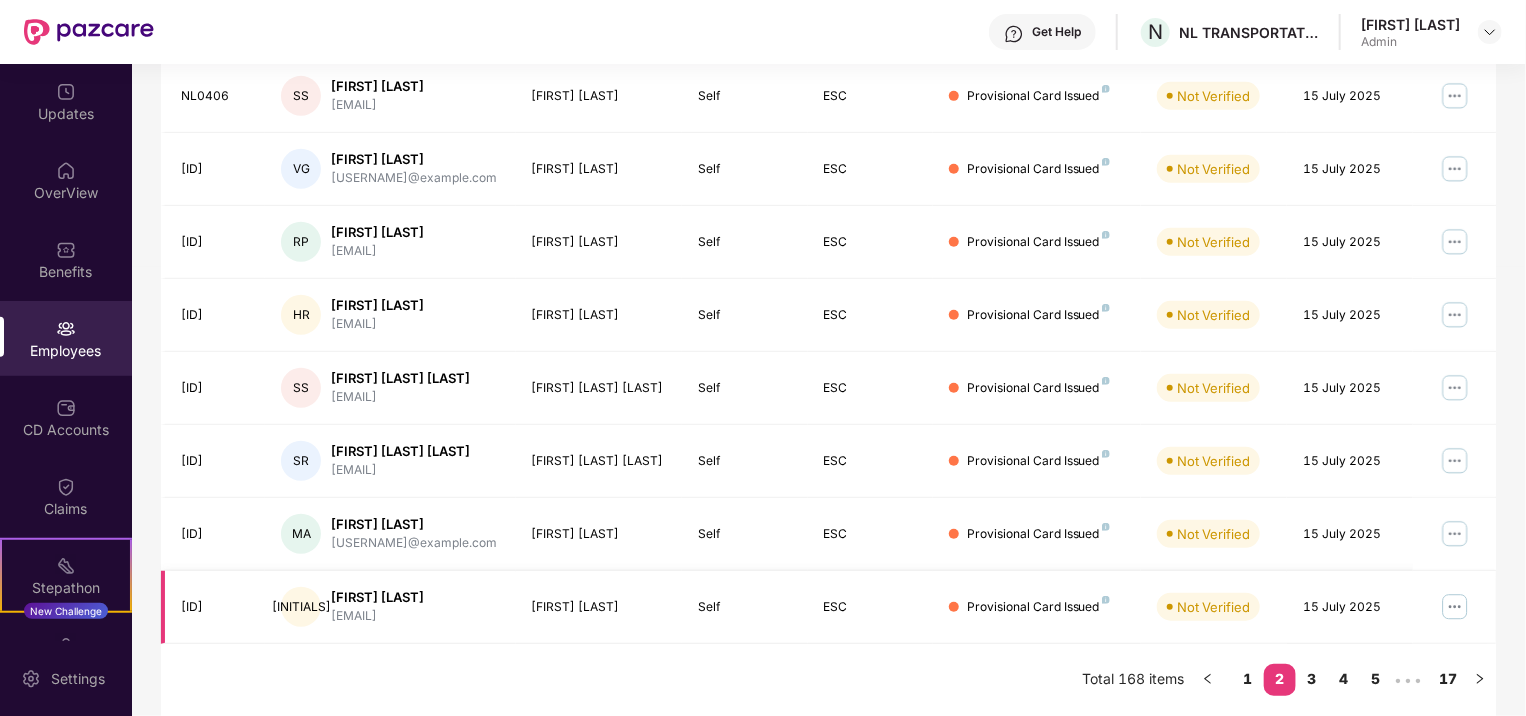 scroll, scrollTop: 527, scrollLeft: 0, axis: vertical 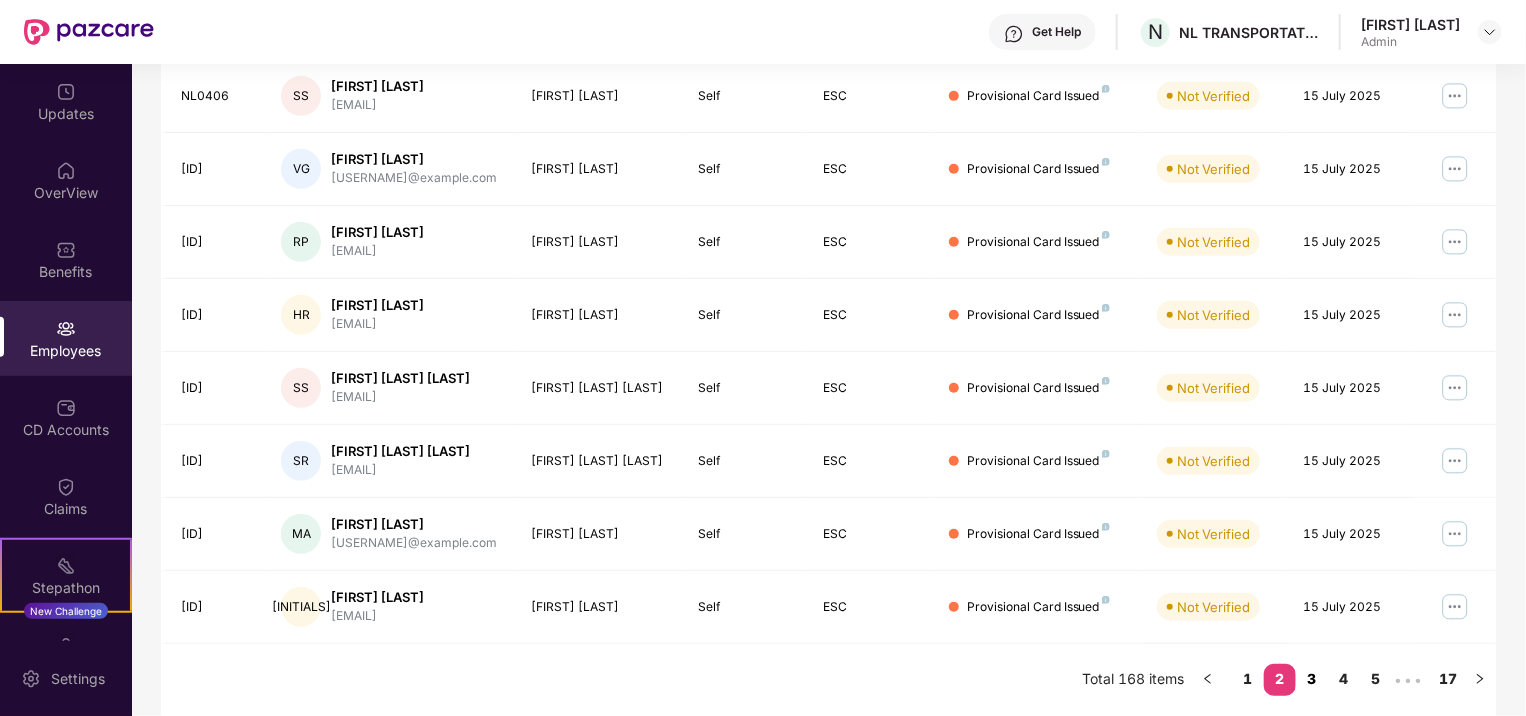 click on "3" at bounding box center (1312, 679) 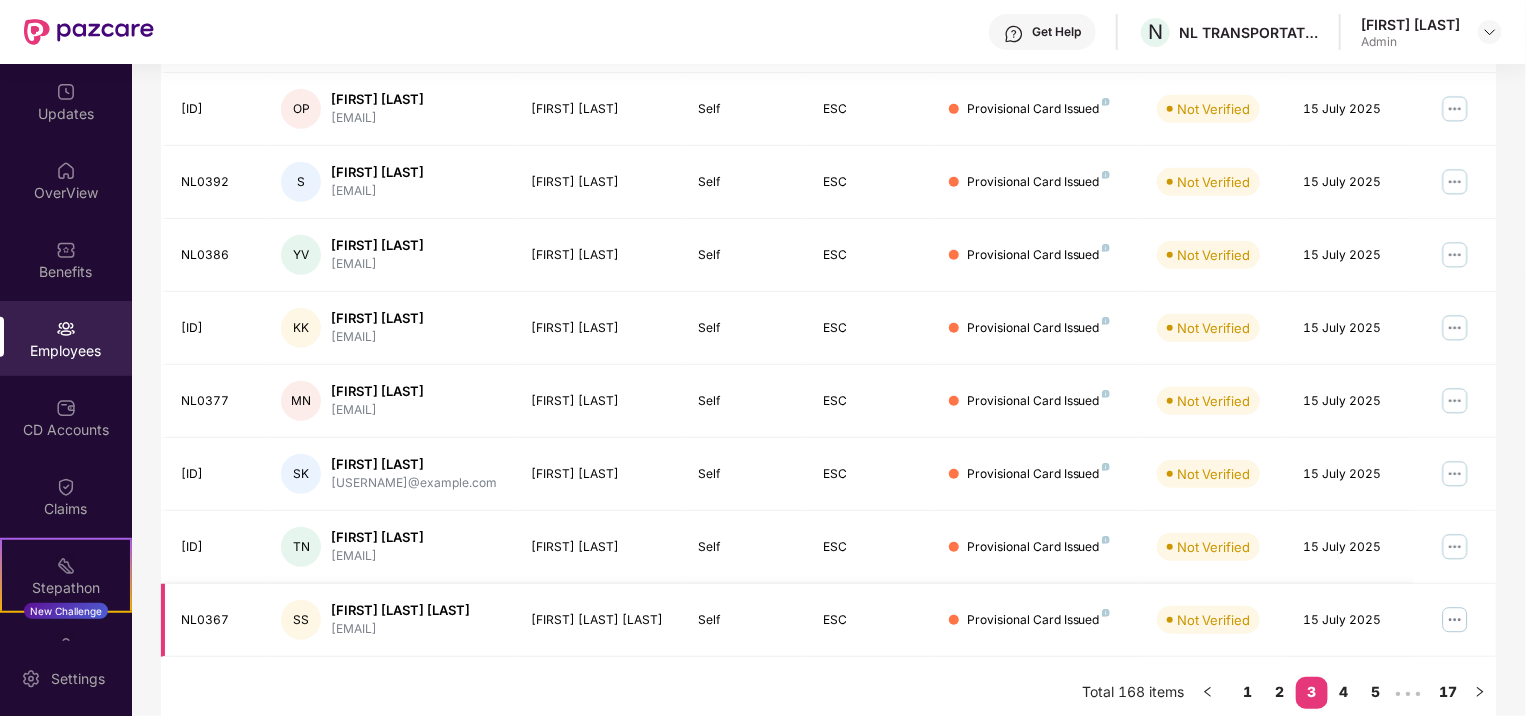 scroll, scrollTop: 510, scrollLeft: 0, axis: vertical 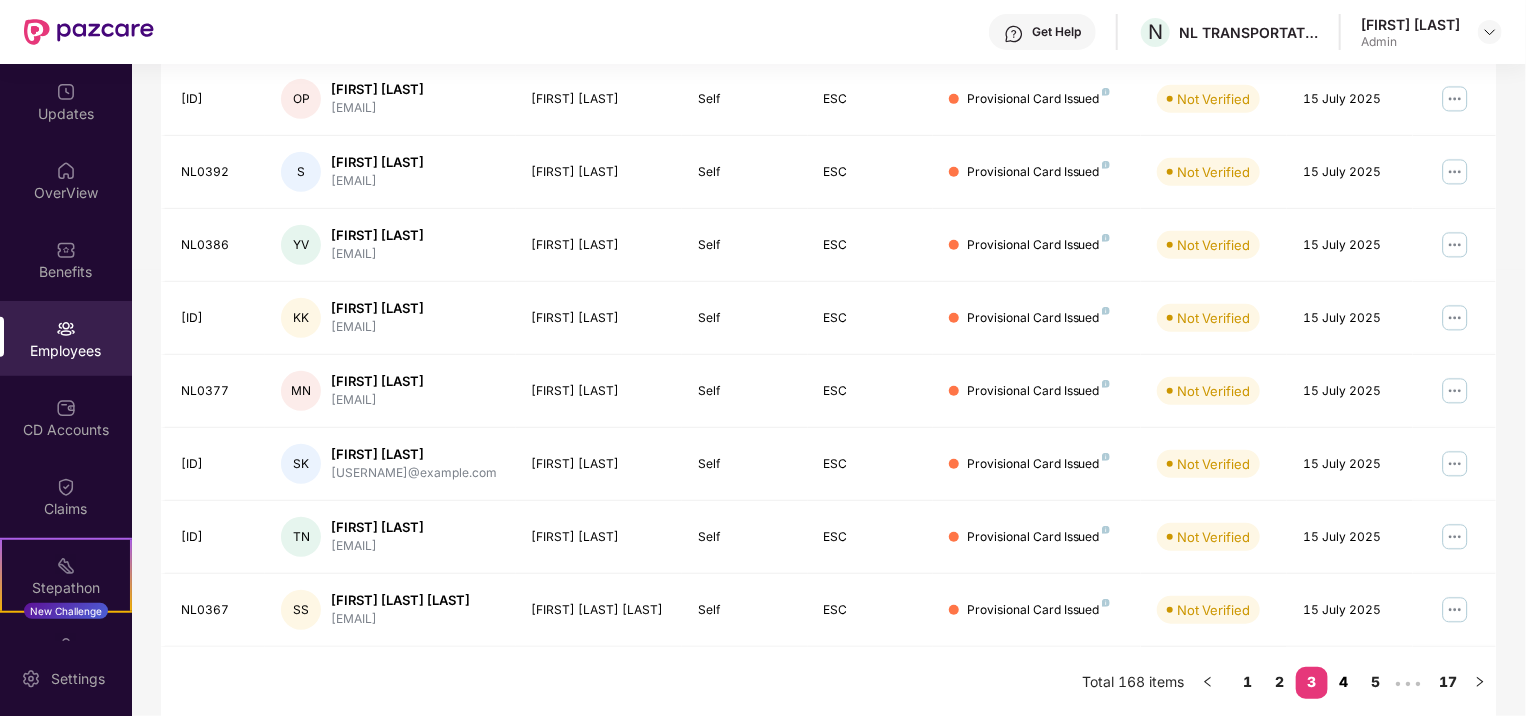 click on "4" at bounding box center (1344, 682) 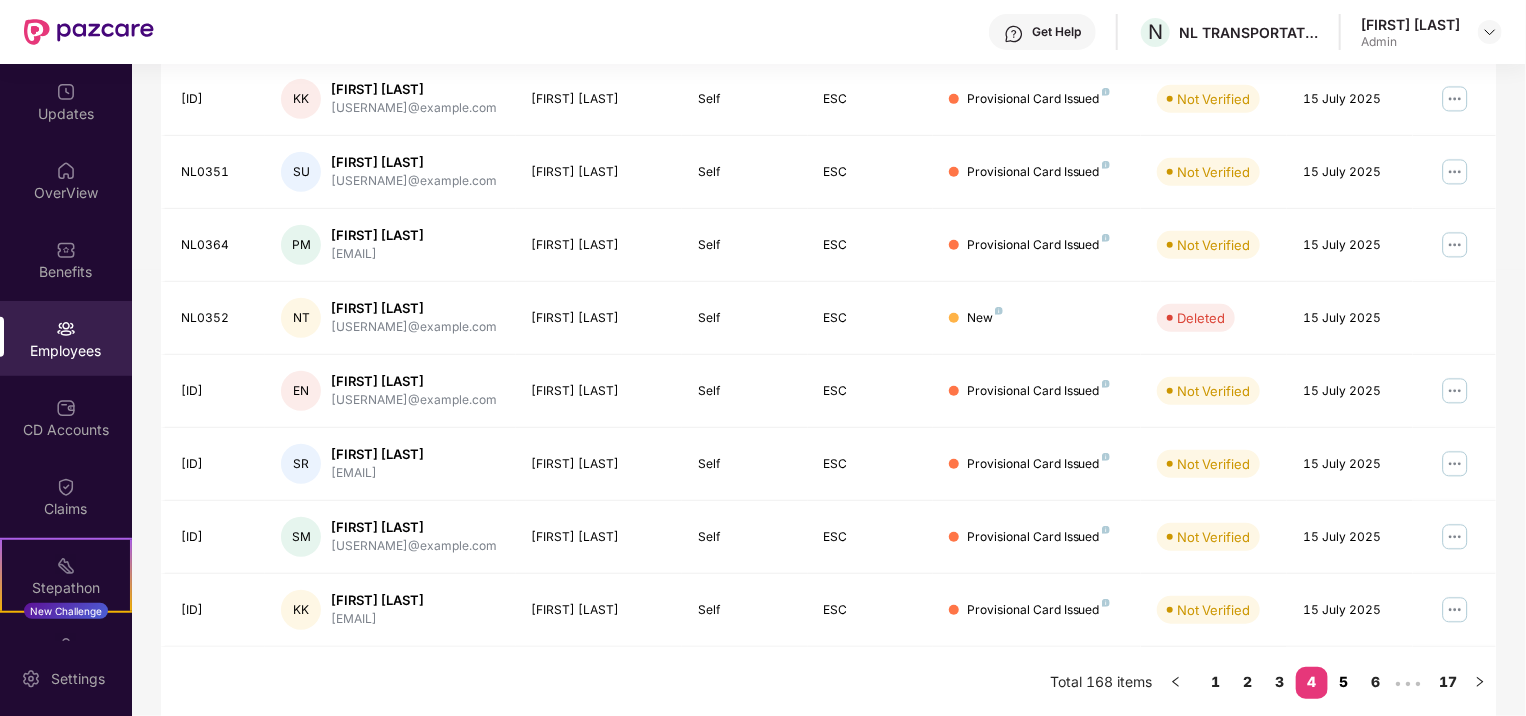 click on "5" at bounding box center [1344, 682] 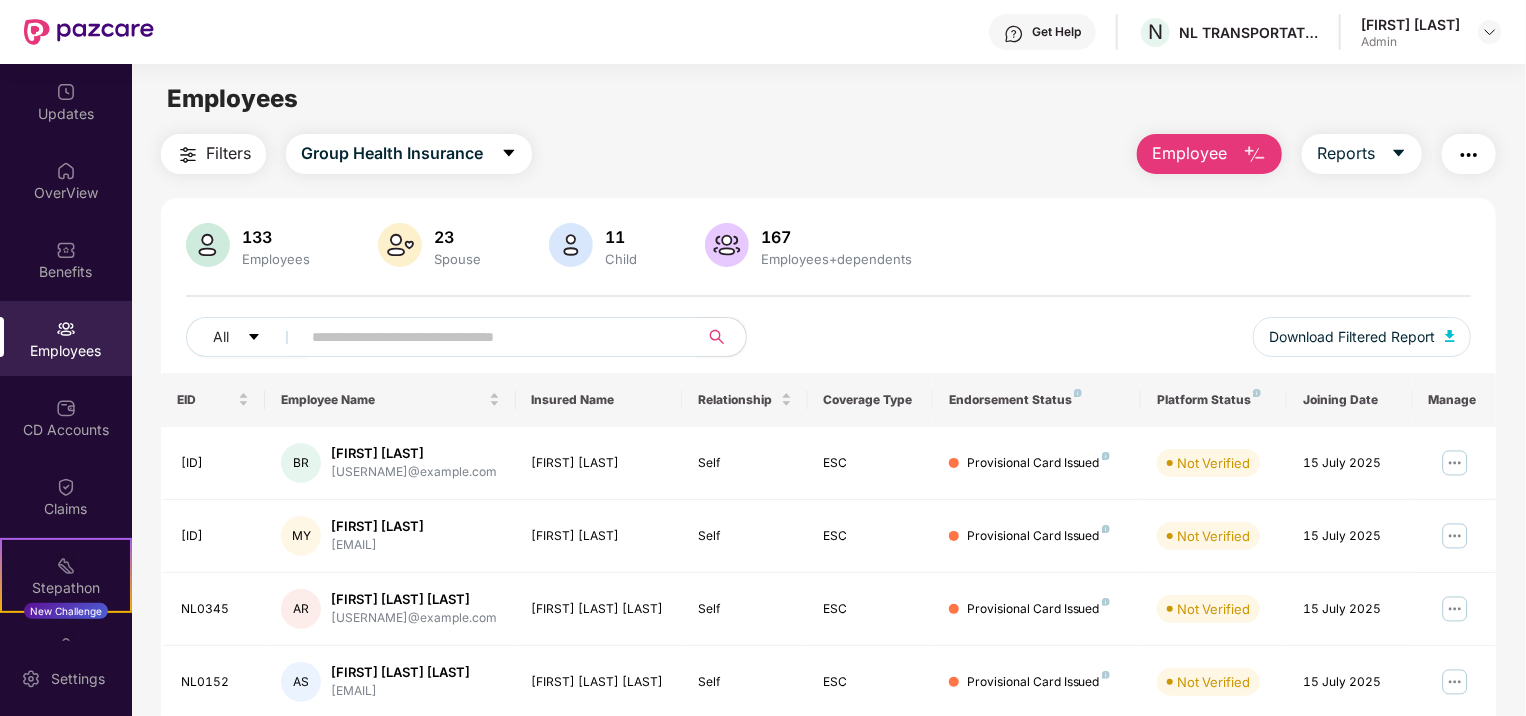 scroll, scrollTop: 510, scrollLeft: 0, axis: vertical 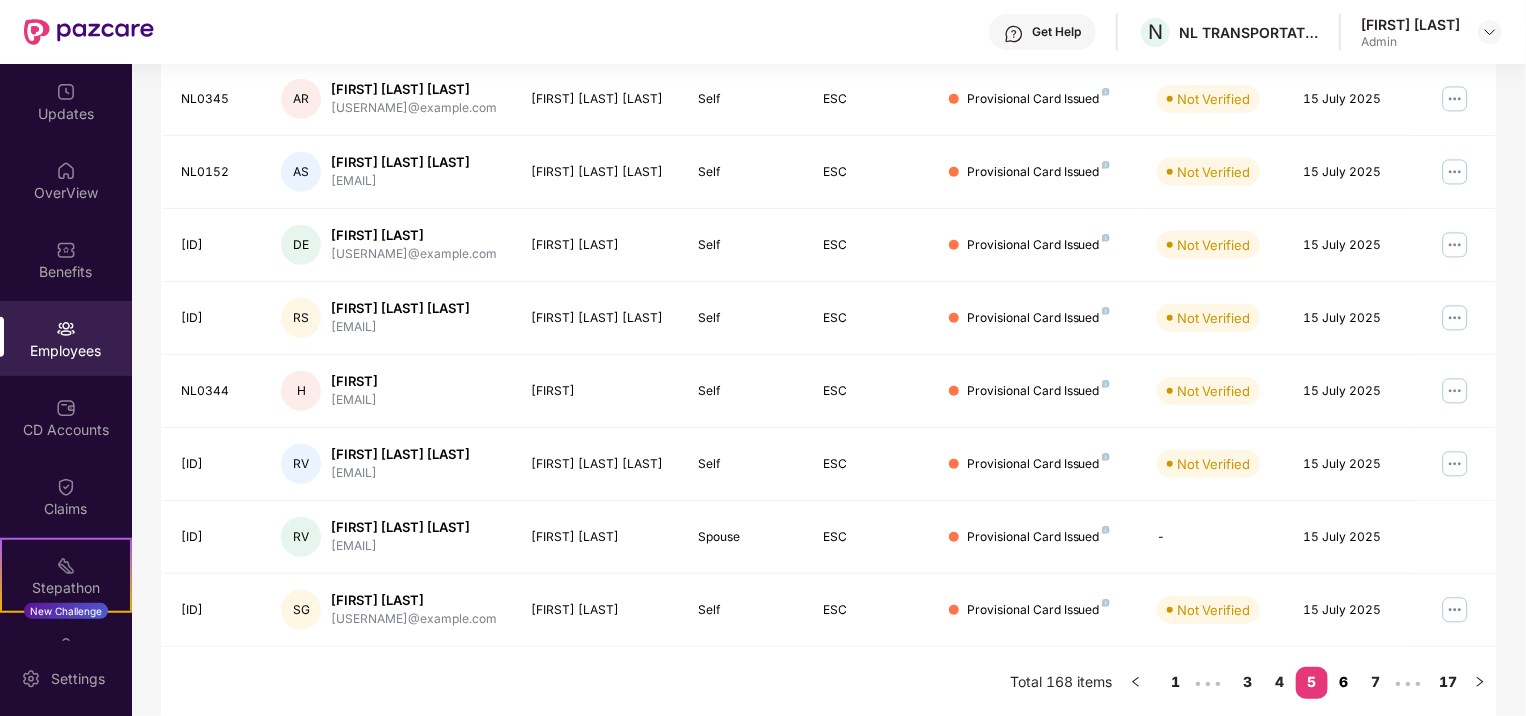 click on "6" at bounding box center [1344, 682] 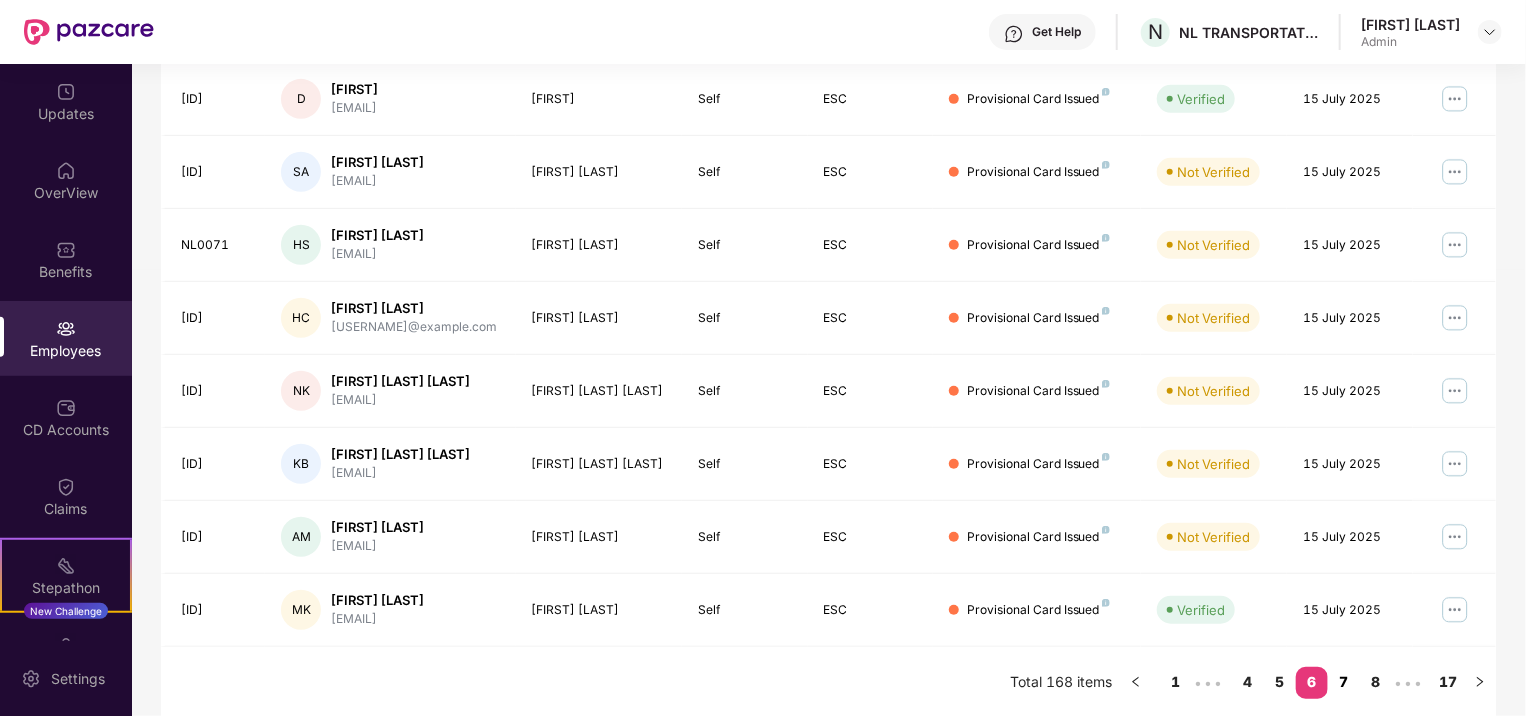 click on "7" at bounding box center [1344, 682] 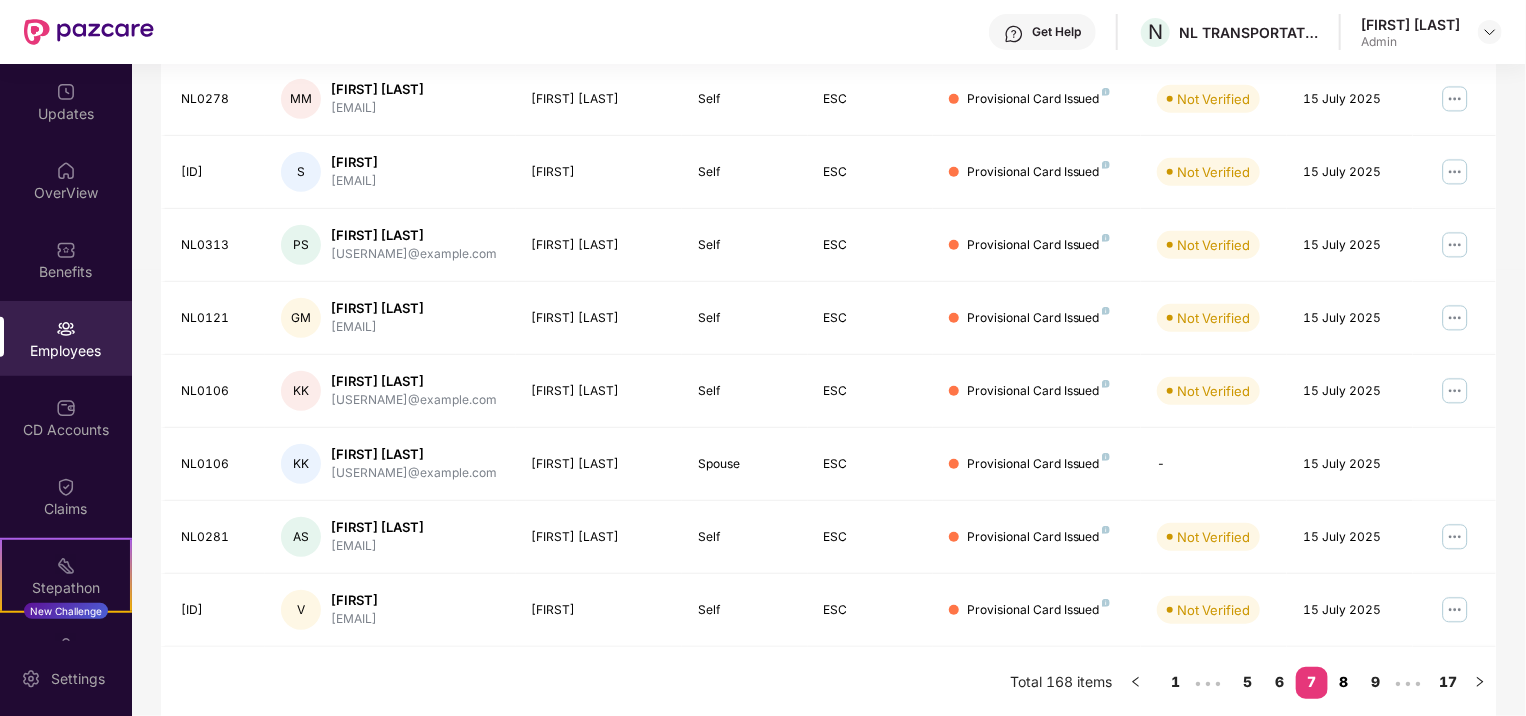 click on "8" at bounding box center [1344, 682] 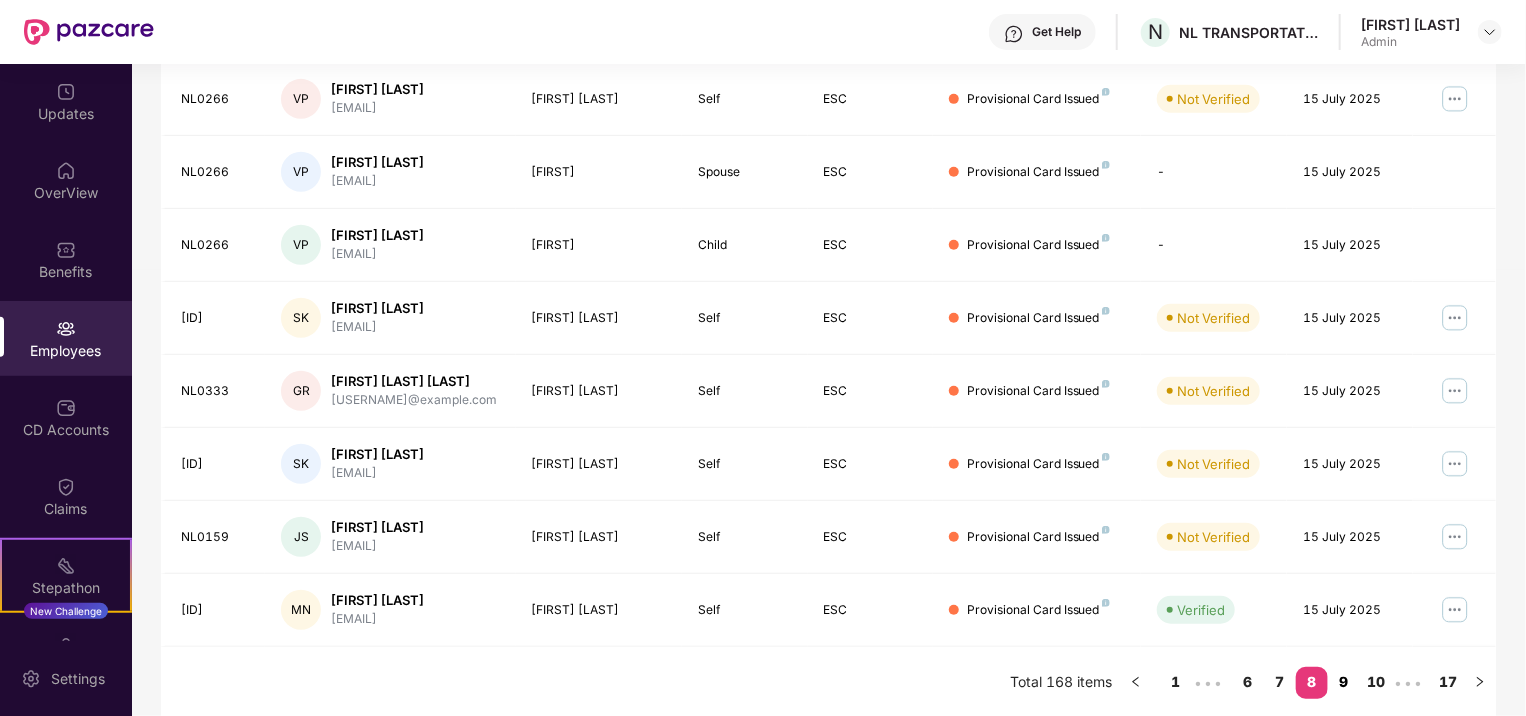 click on "9" at bounding box center [1344, 682] 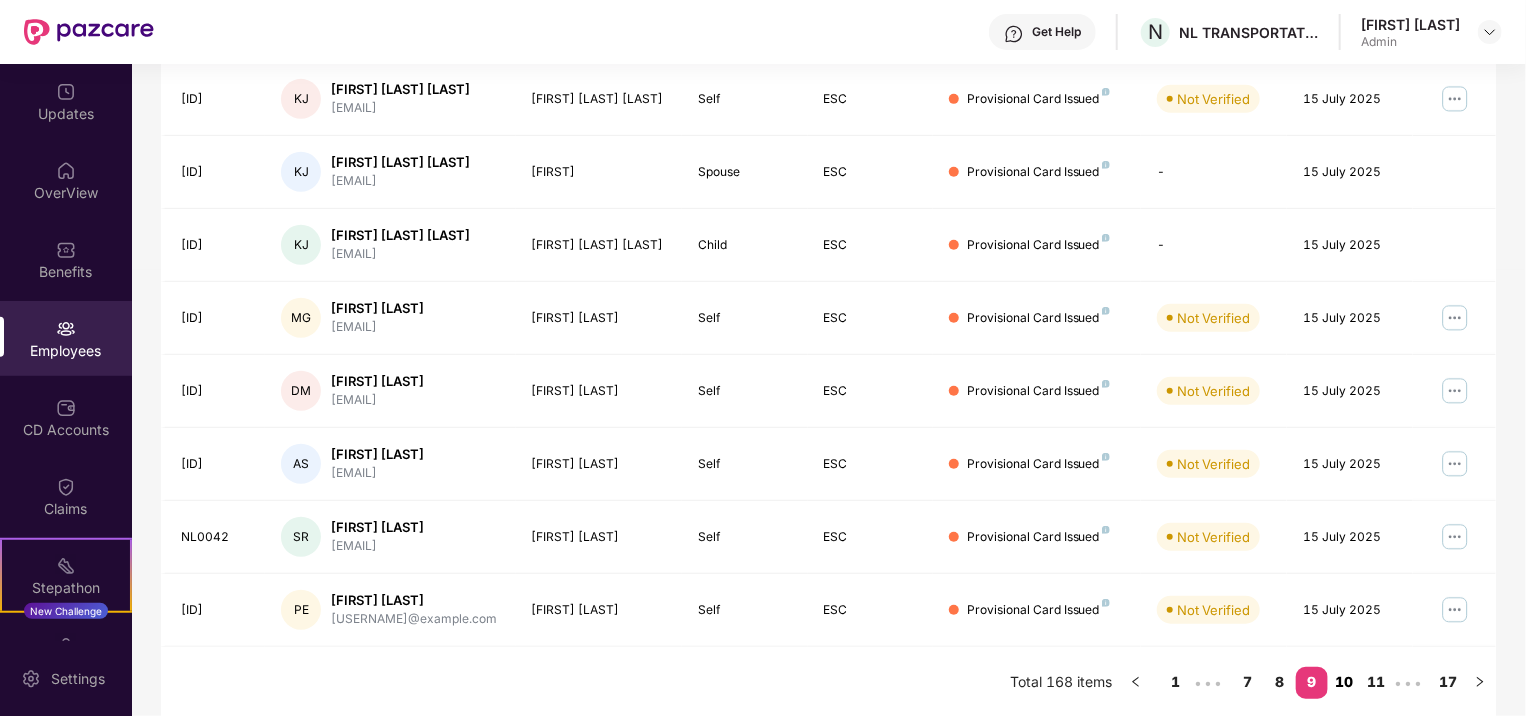 click on "10" at bounding box center [1344, 682] 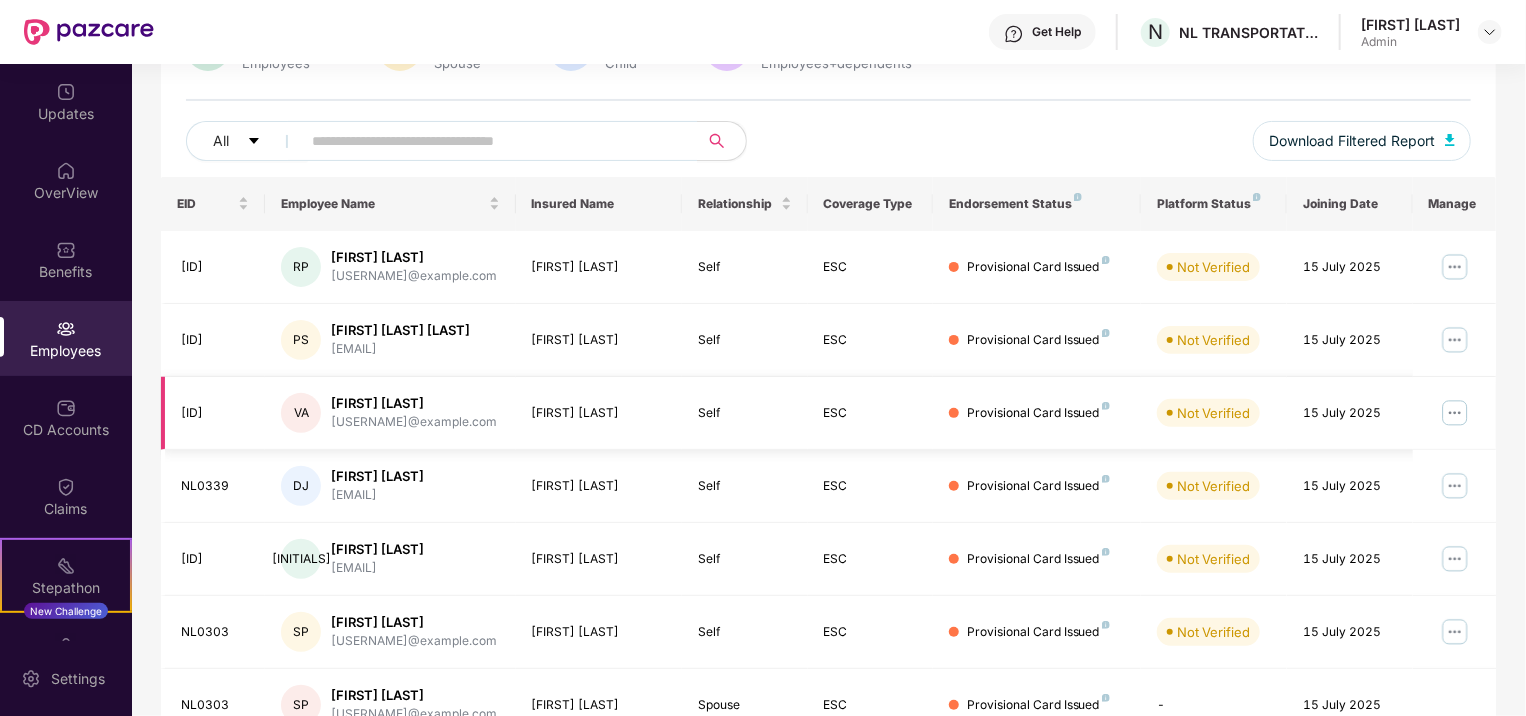 scroll, scrollTop: 510, scrollLeft: 0, axis: vertical 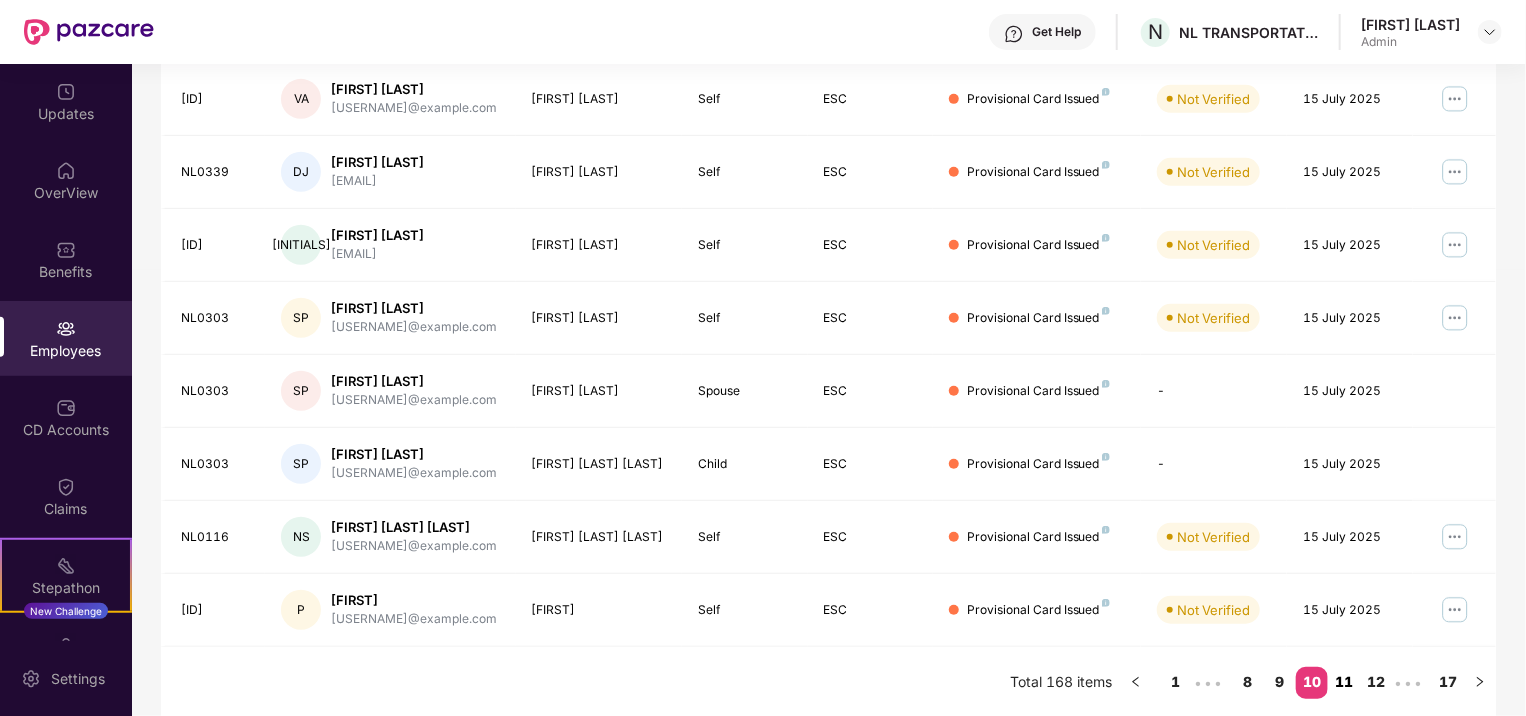 click on "11" at bounding box center [1344, 682] 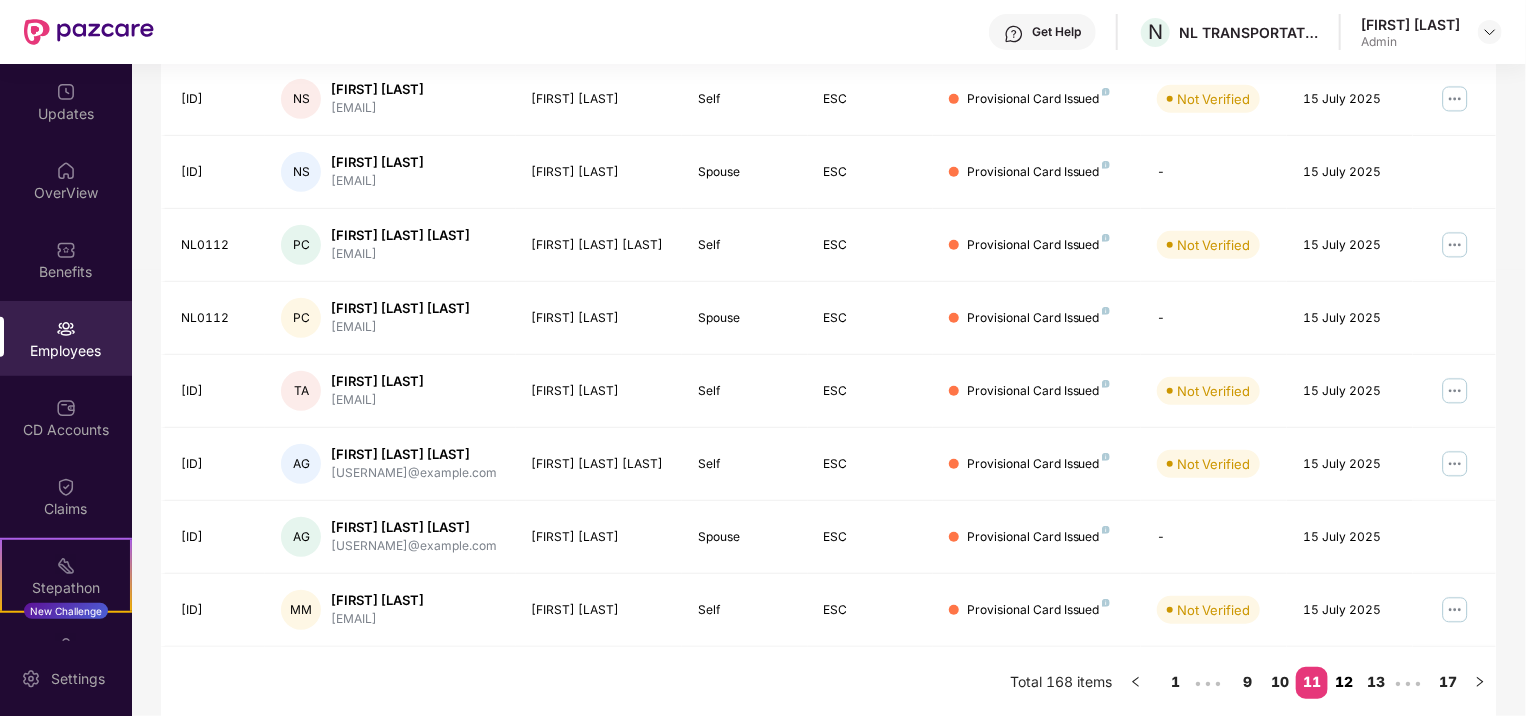 click on "12" at bounding box center (1344, 682) 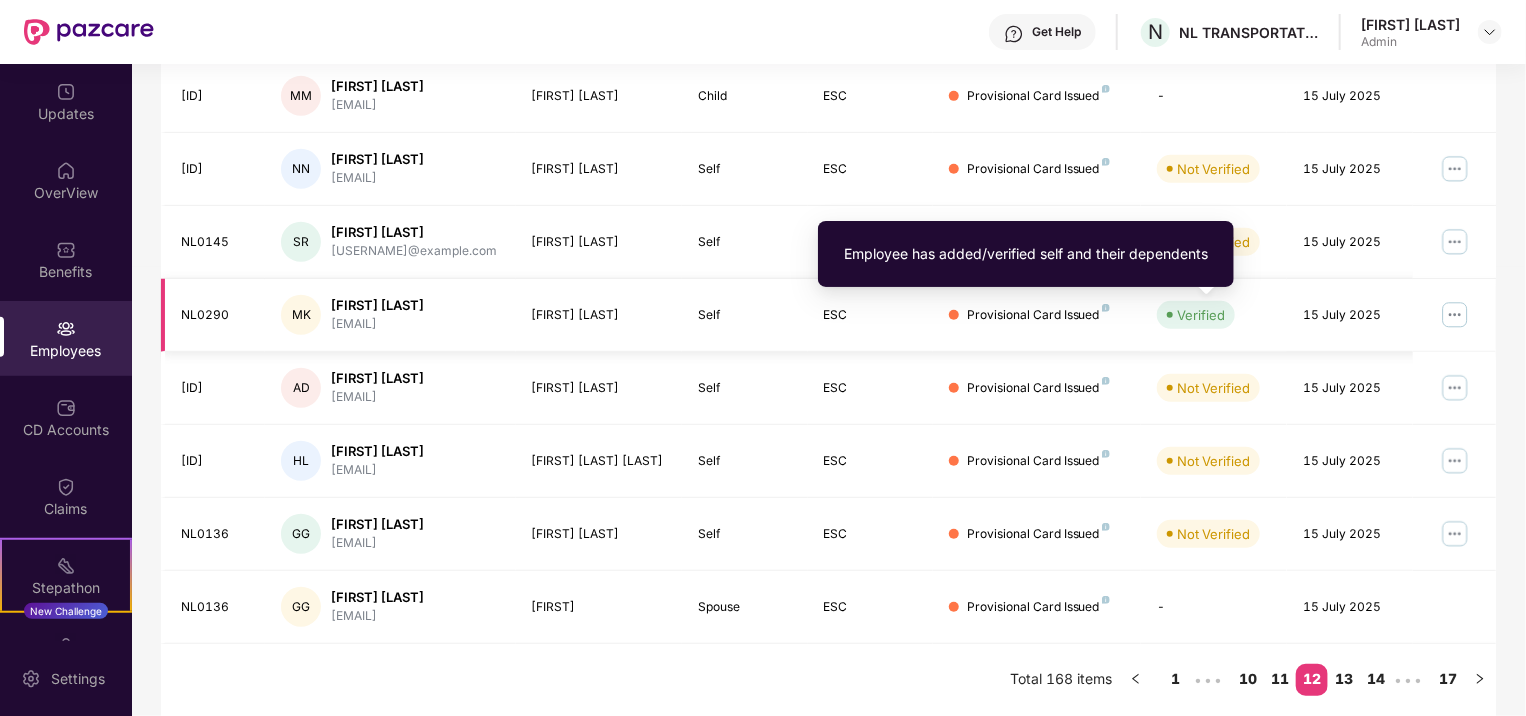 scroll, scrollTop: 527, scrollLeft: 0, axis: vertical 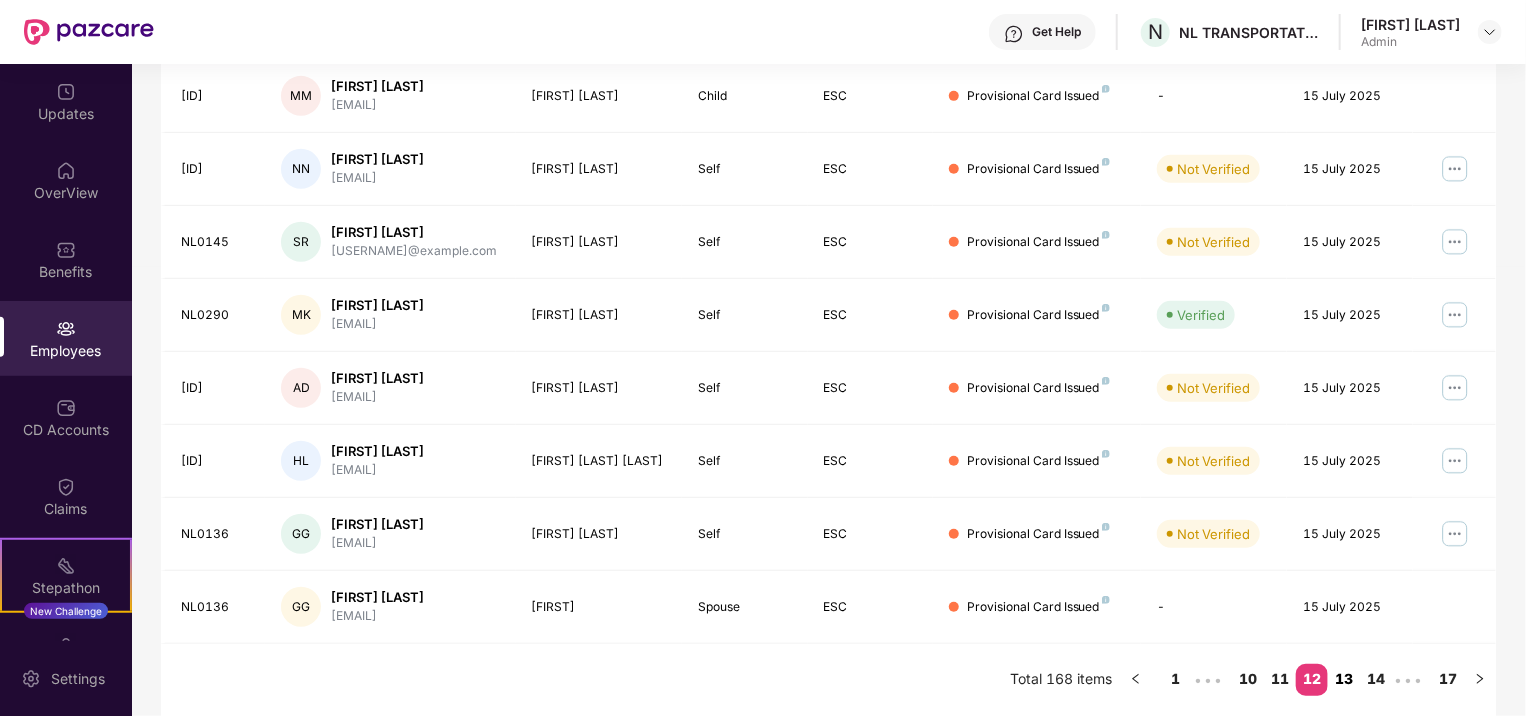 click on "13" at bounding box center (1344, 679) 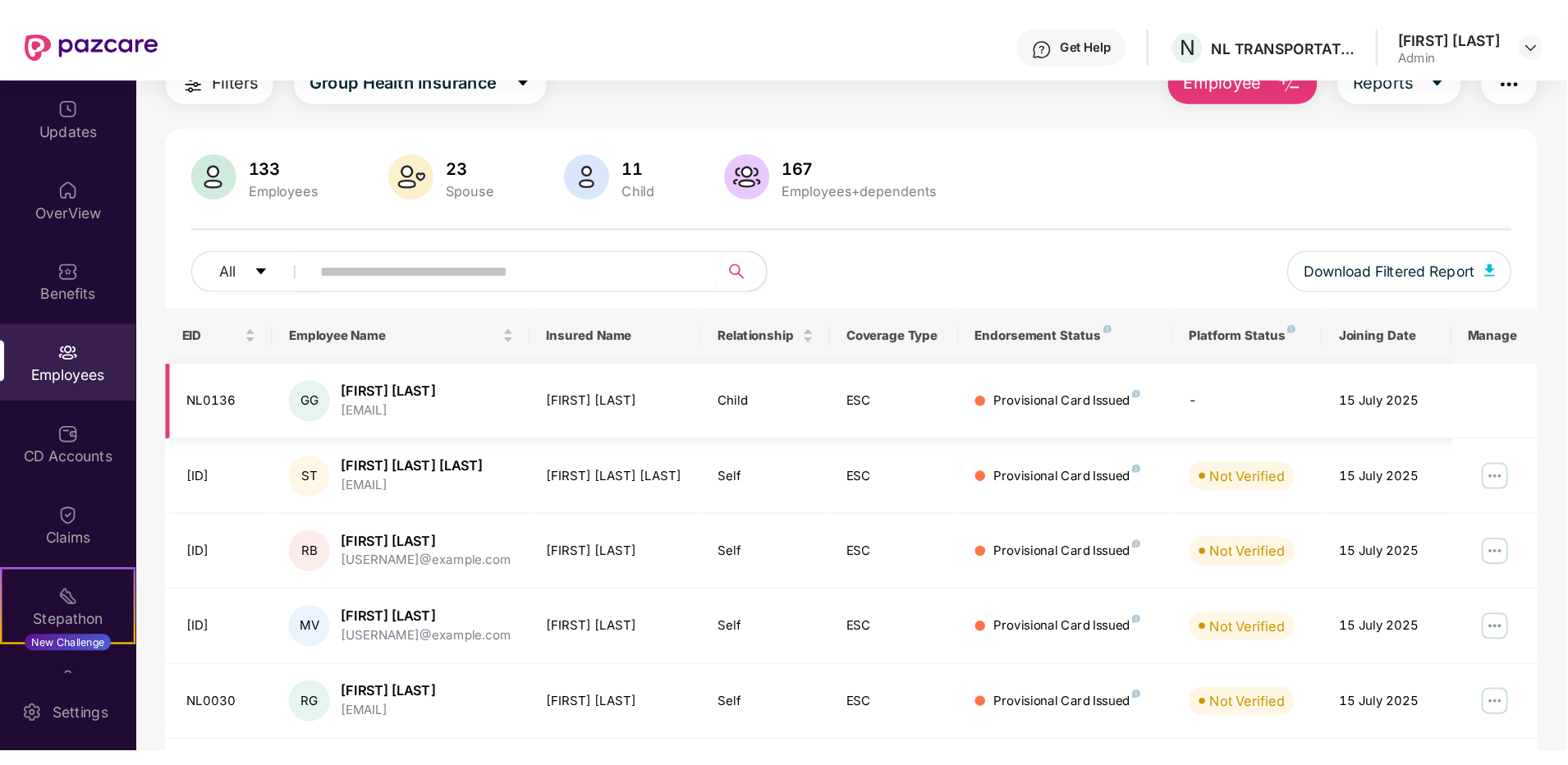 scroll, scrollTop: 0, scrollLeft: 0, axis: both 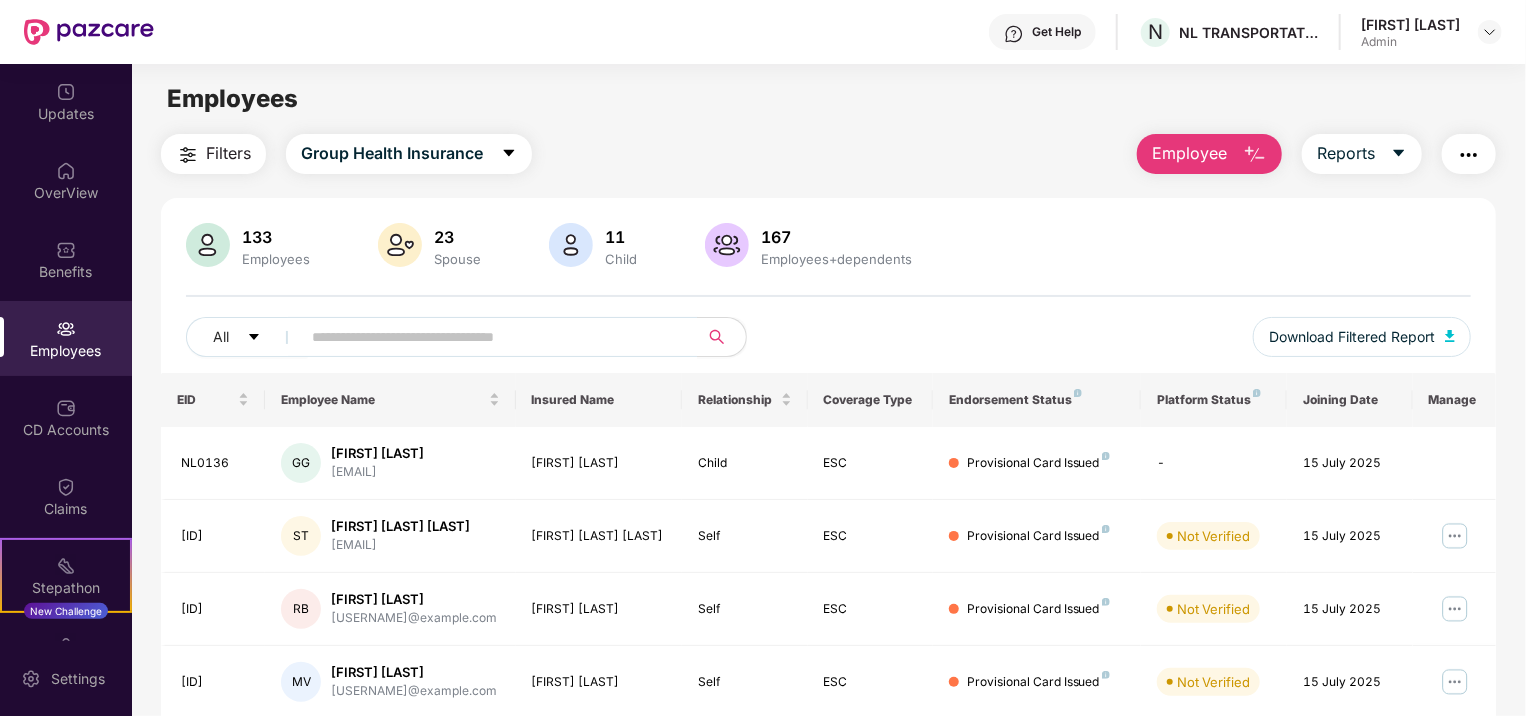 click at bounding box center (89, 32) 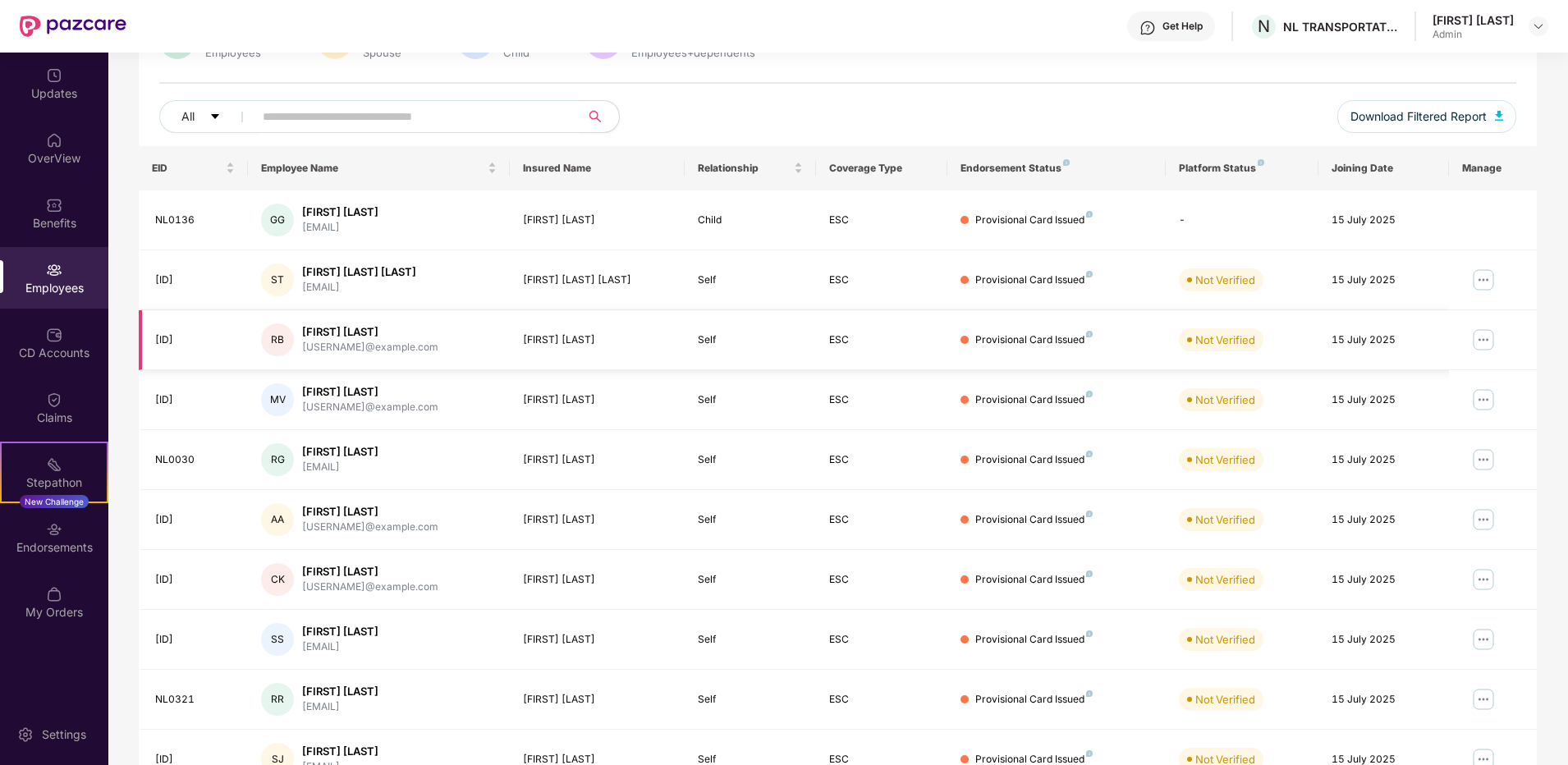 scroll, scrollTop: 244, scrollLeft: 0, axis: vertical 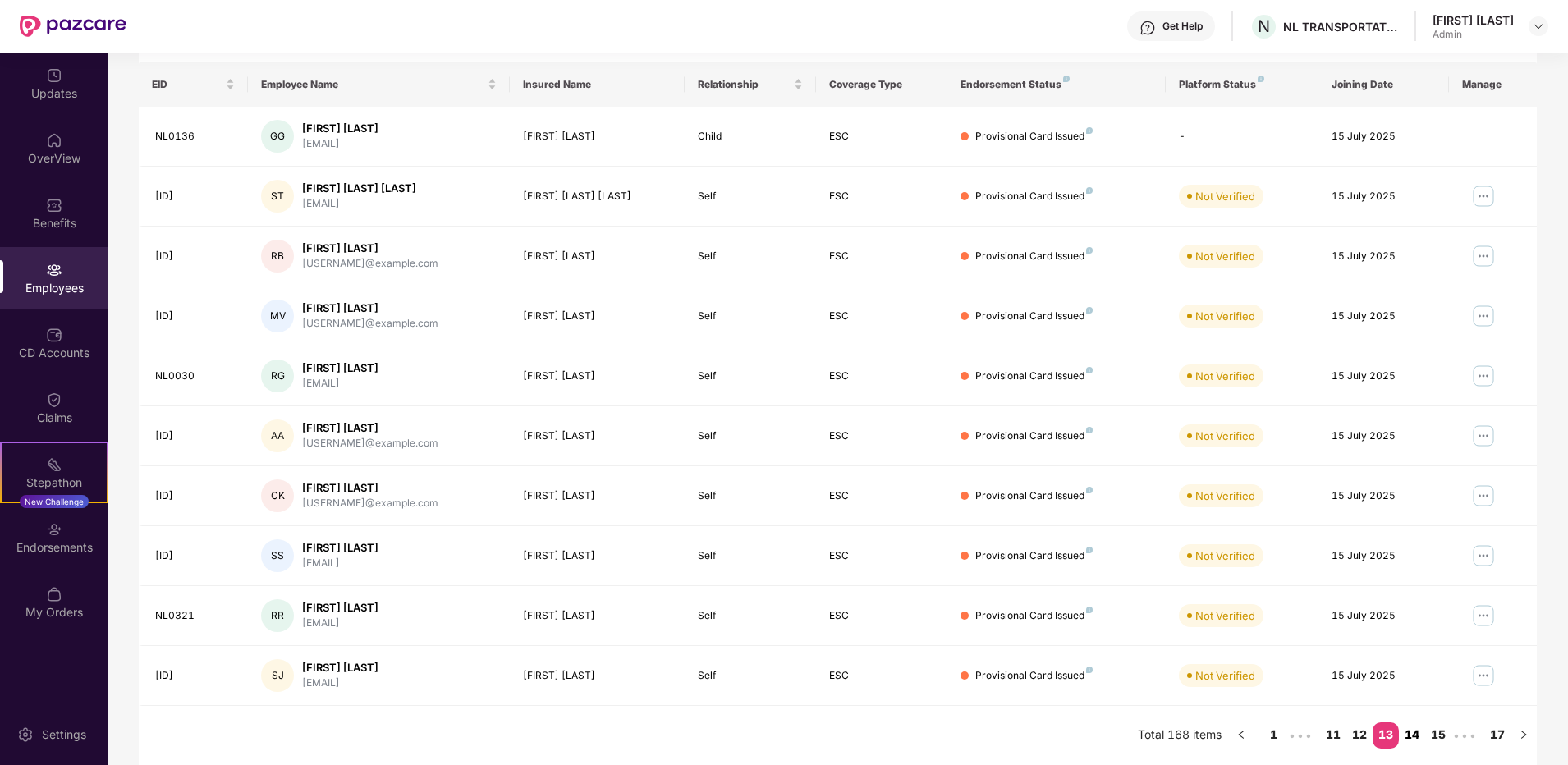 click on "14" at bounding box center (1412, 735) 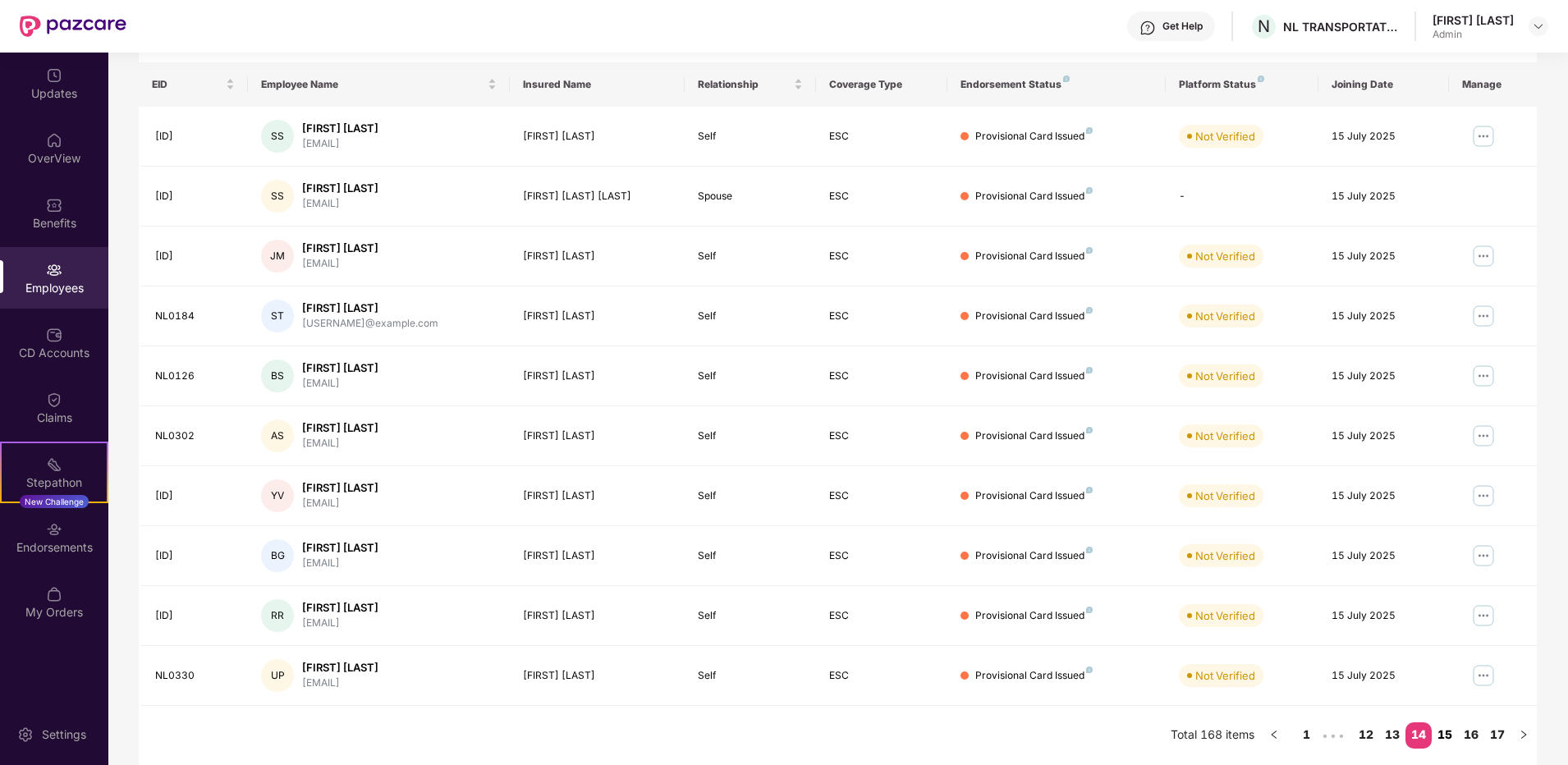 click on "15" at bounding box center [1445, 735] 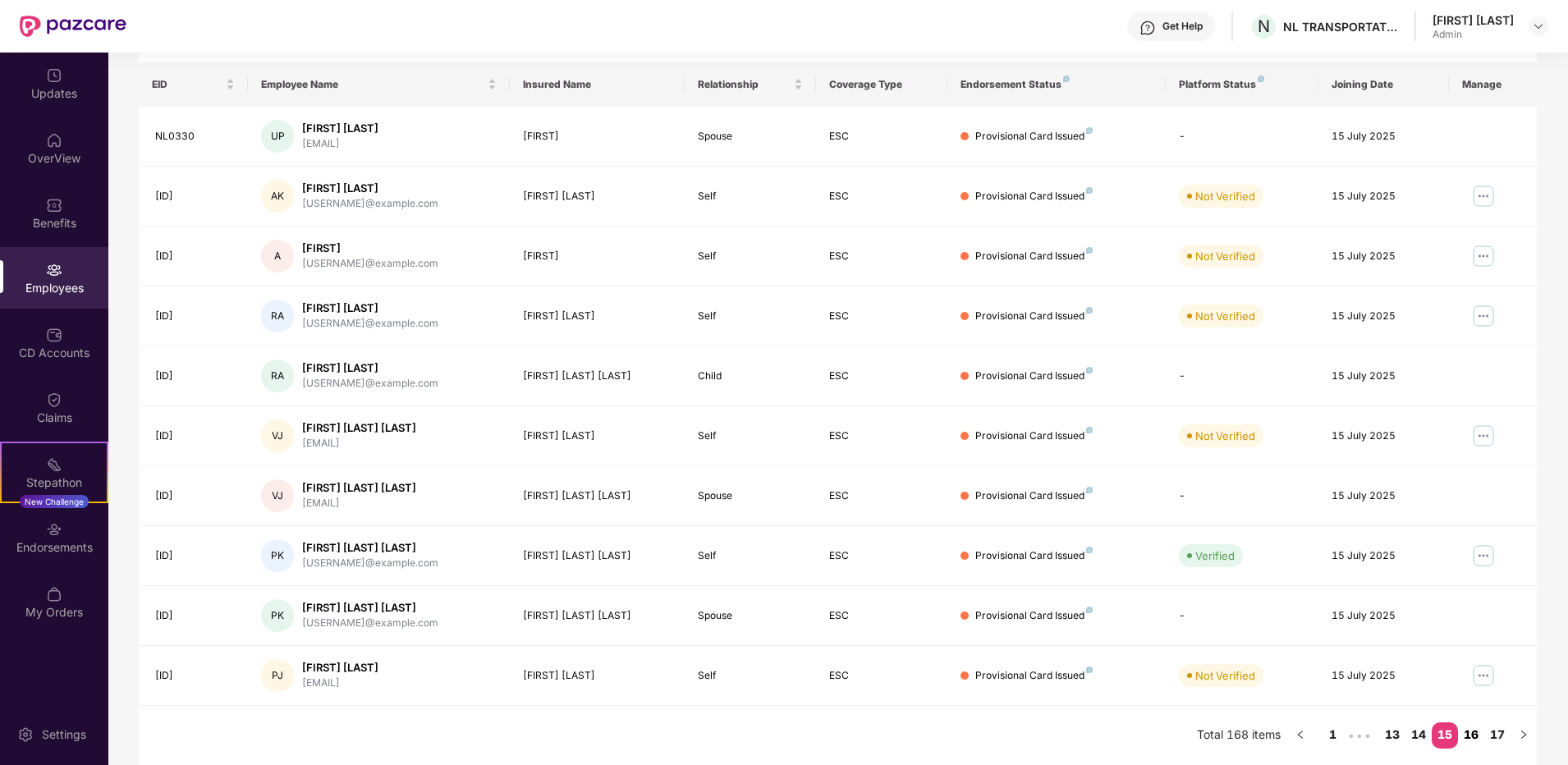 click on "16" at bounding box center [1471, 735] 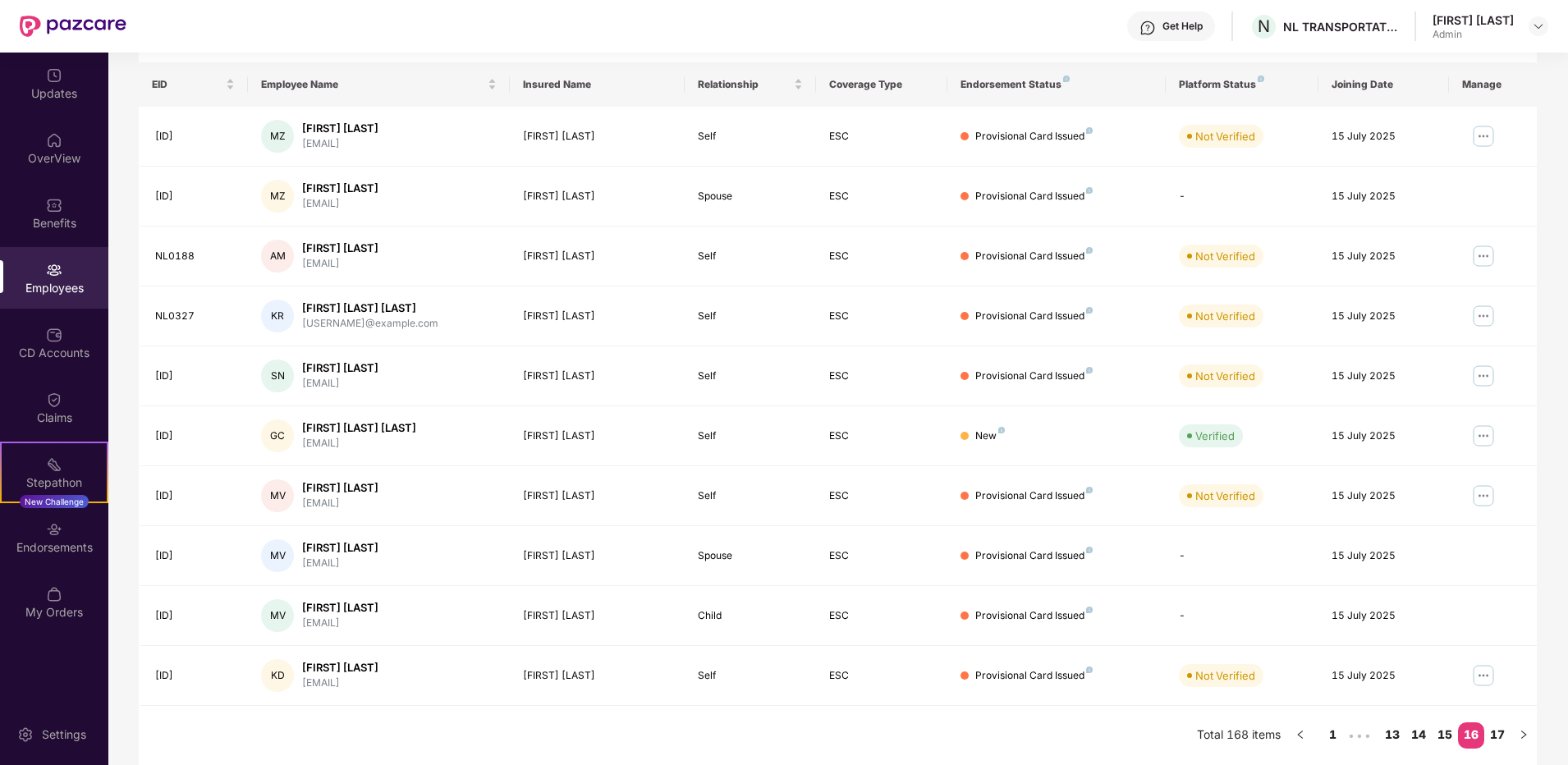 drag, startPoint x: 1492, startPoint y: 735, endPoint x: 1475, endPoint y: 721, distance: 22.022716 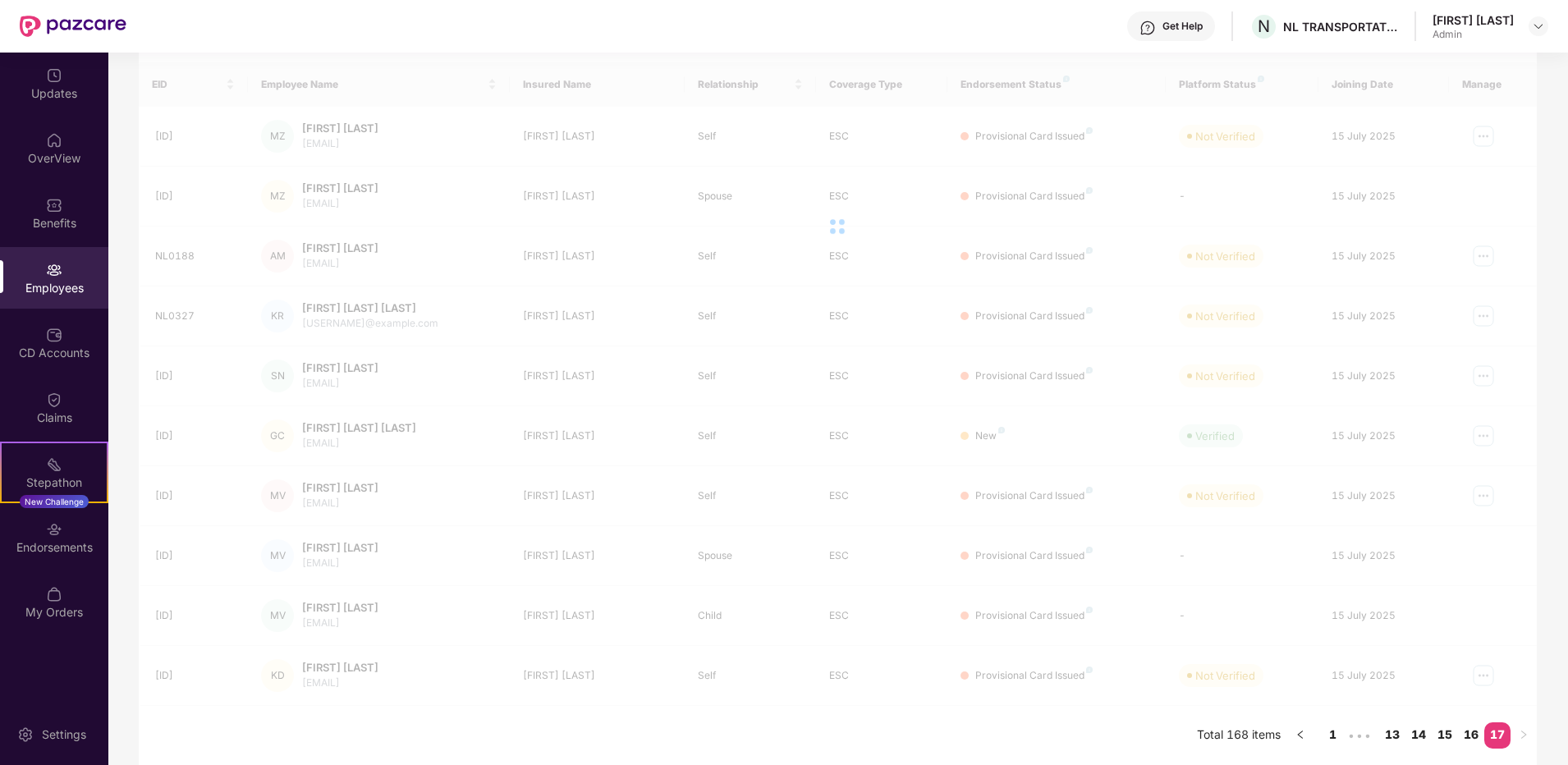 scroll, scrollTop: 124, scrollLeft: 0, axis: vertical 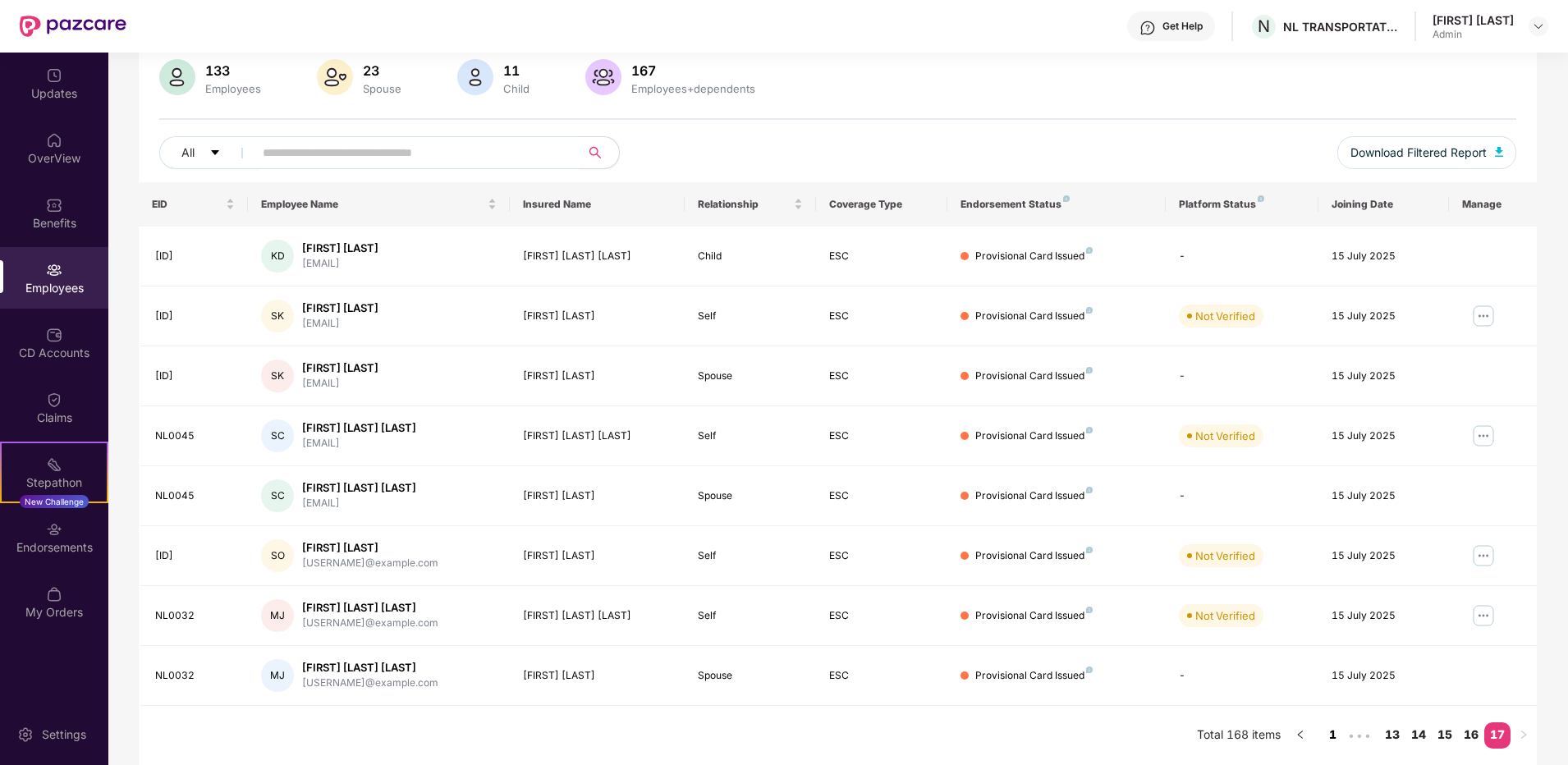click on "1" at bounding box center [1333, 735] 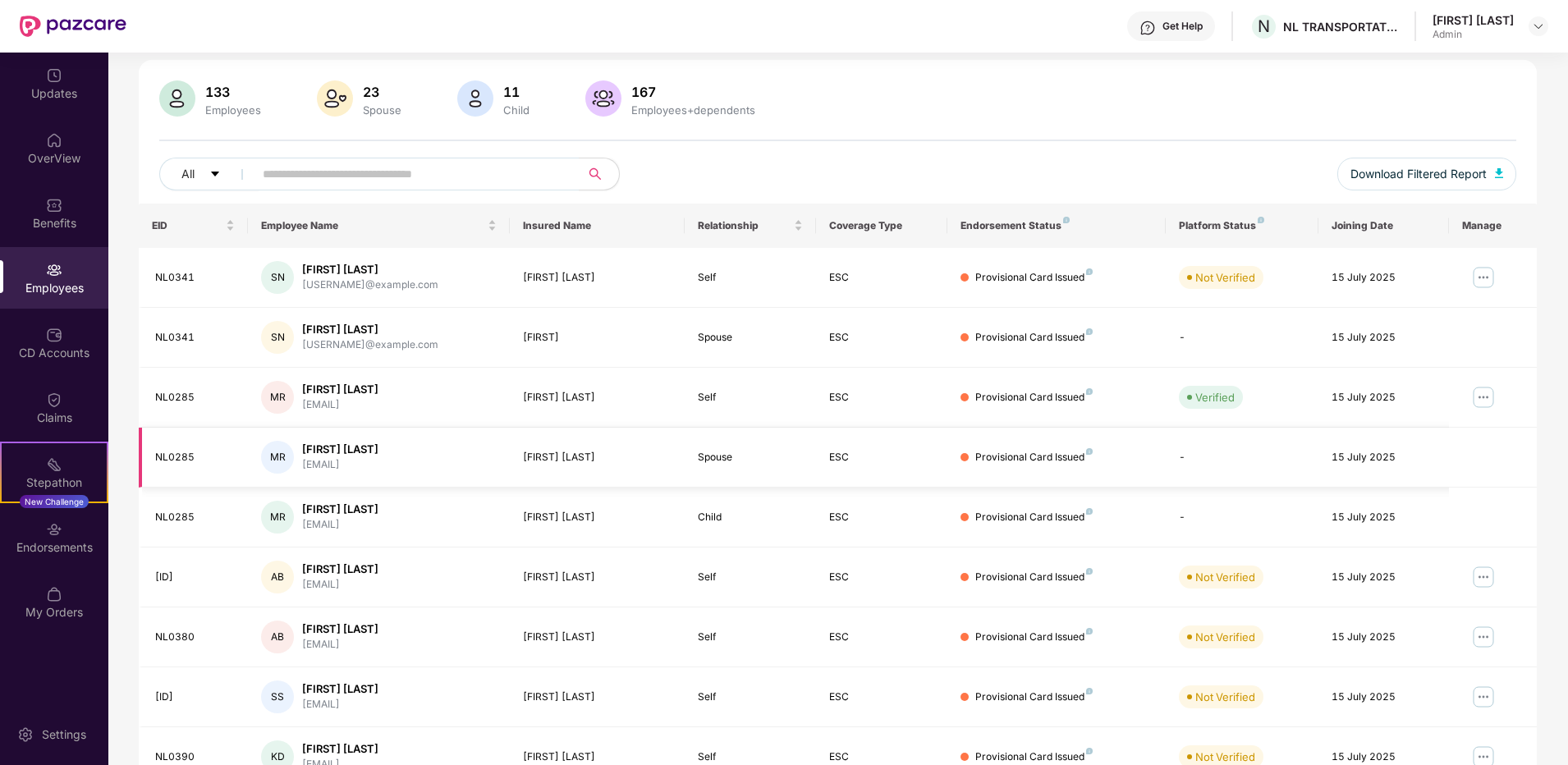 scroll, scrollTop: 0, scrollLeft: 0, axis: both 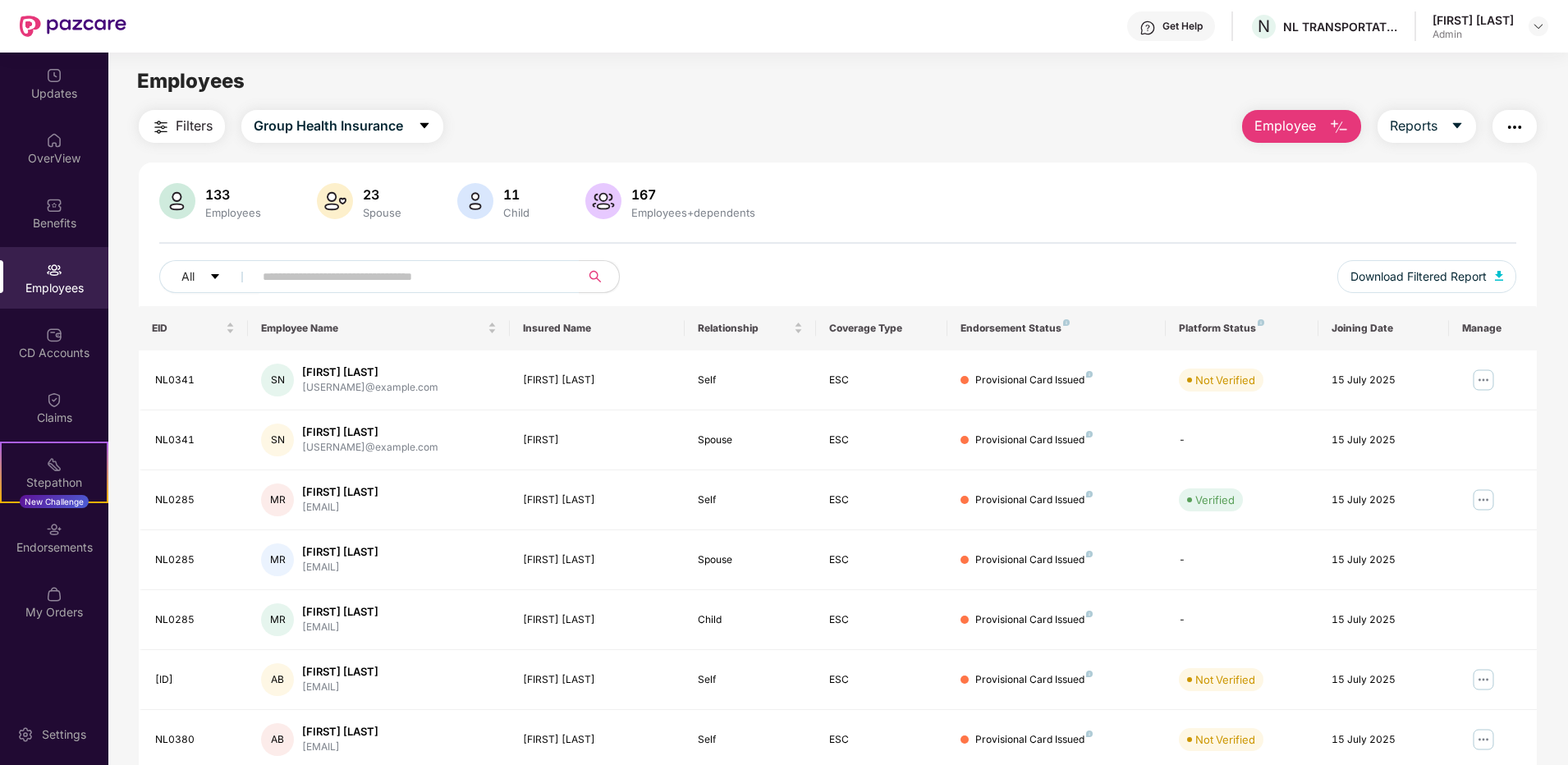 click on "[NUMBER] [TERM] [NUMBER] [TERM] [NUMBER] [TERM] [NUMBER]" at bounding box center [837, 203] 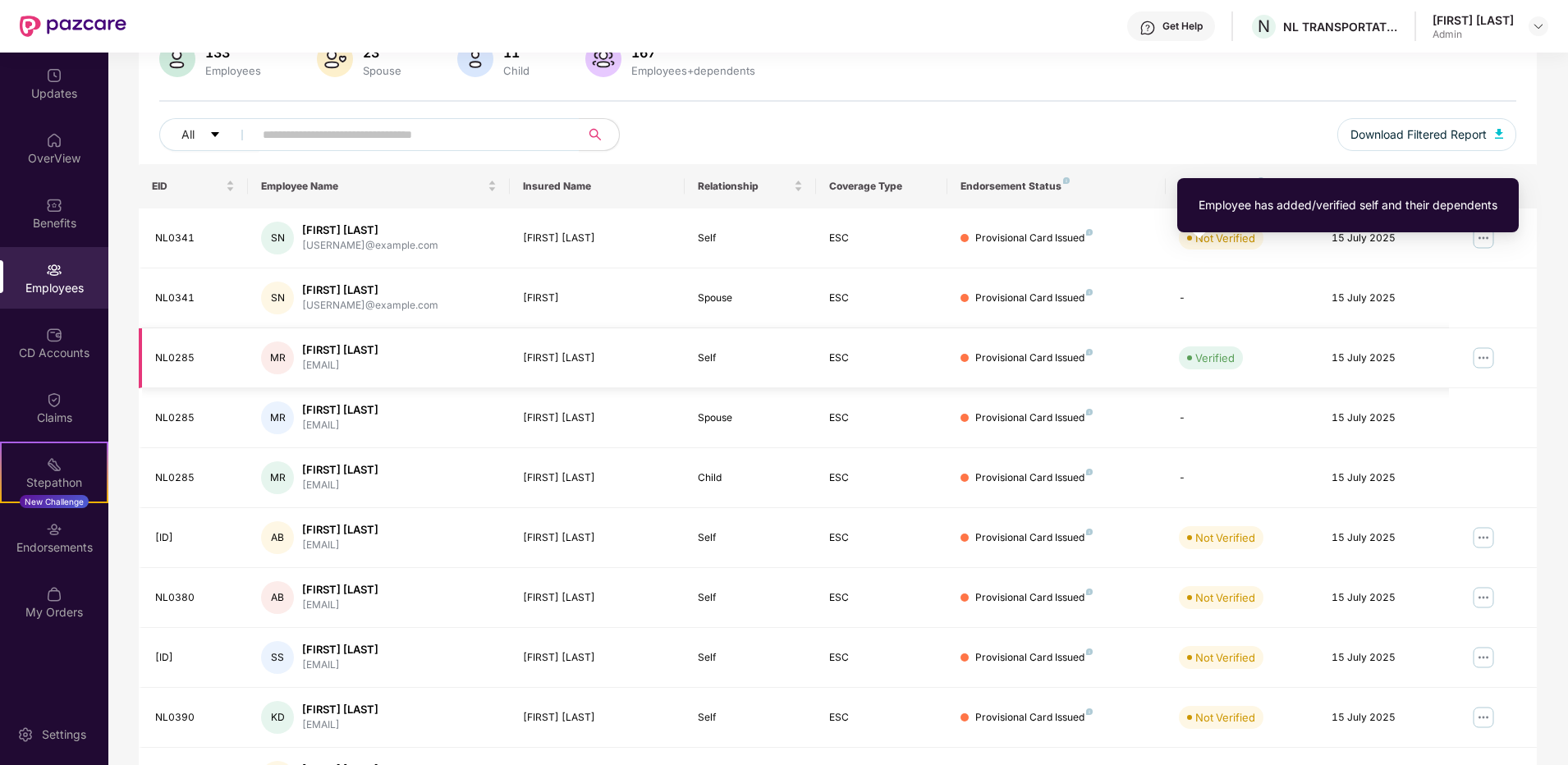 scroll, scrollTop: 0, scrollLeft: 0, axis: both 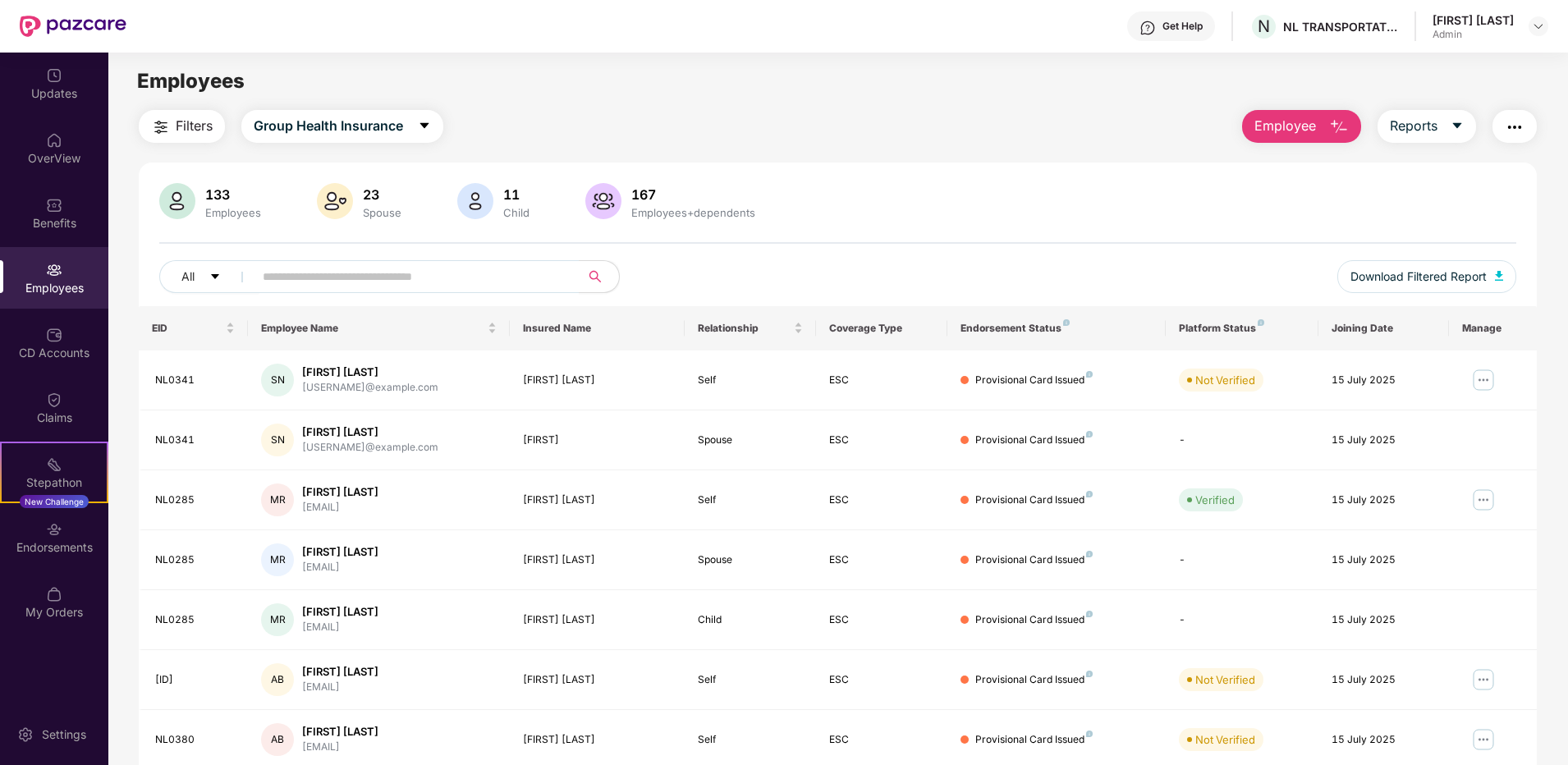 click on "Filters Group Health Insurance Employee  Reports 133 Employees 23 Spouse 11 Child 167 Employees+dependents All Download Filtered Report EID Employee Name Insured Name Relationship Coverage Type Endorsement Status Platform Status Joining Date Manage                   NL0341 SN [FIRST] [LAST]   [USERNAME]@example.com [FIRST] [LAST] Self ESC Provisional Card Issued Not Verified 15 July 2025 NL0341 SN [FIRST] [LAST]   [USERNAME]@example.com [LAST] Spouse ESC Provisional Card Issued - 15 July 2025 NL0285 MR [FIRST] [LAST]   [USERNAME]@example.com [FIRST] [LAST] Self ESC Provisional Card Issued Verified 15 July 2025 NL0285 MR [FIRST] [LAST]   [USERNAME]@example.com [LAST] Spouse ESC Provisional Card Issued - 15 July 2025 NL0285 MR [FIRST] [LAST]   [USERNAME]@example.com [LAST] Child ESC Provisional Card Issued - 15 July 2025 NL0378 AB [FIRST] [LAST]   [USERNAME]@example.com [FIRST] [LAST] Self ESC Provisional Card Issued Not Verified 15 July 2025 NL0380 AB [FIRST] [LAST]   [USERNAME]@example.com [FIRST] Self ESC NL0370" at bounding box center (837, 559) 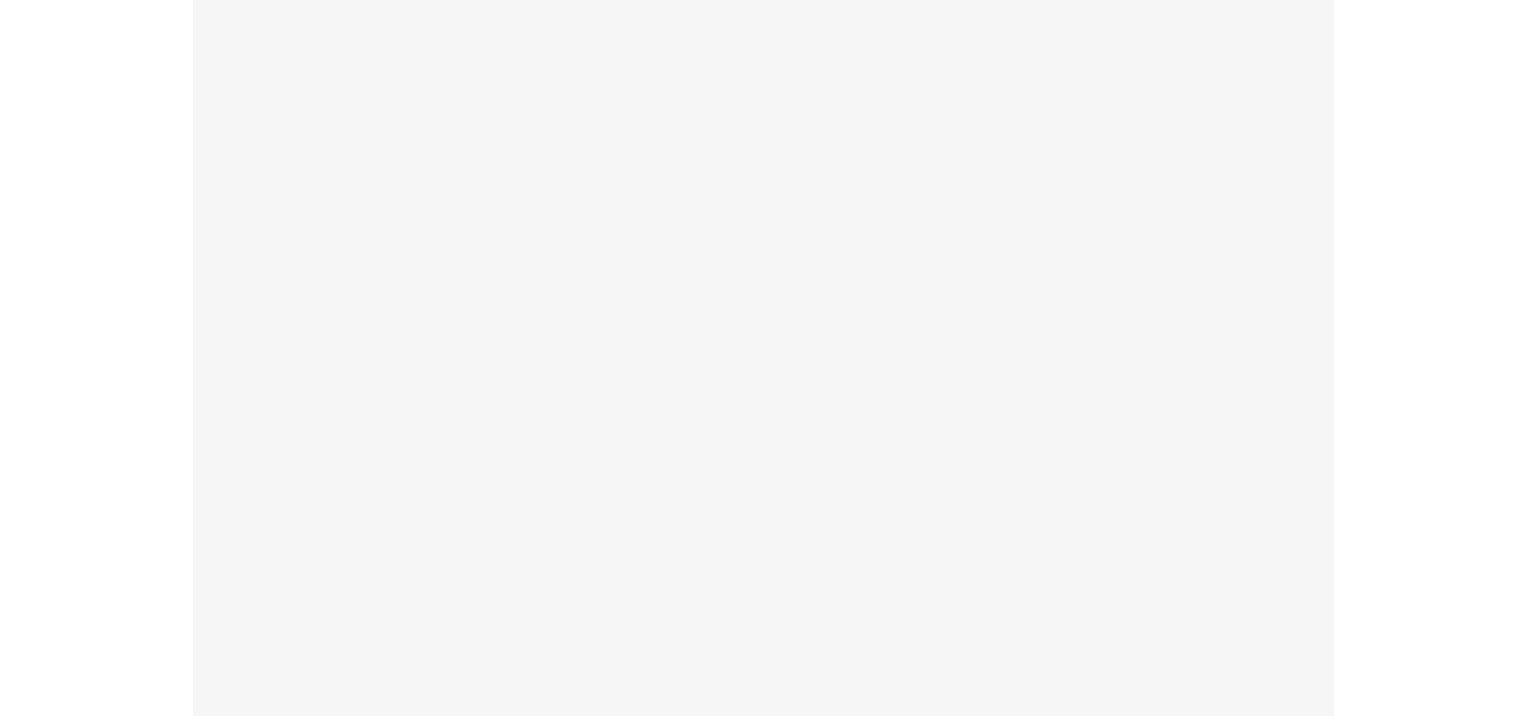 scroll, scrollTop: 0, scrollLeft: 0, axis: both 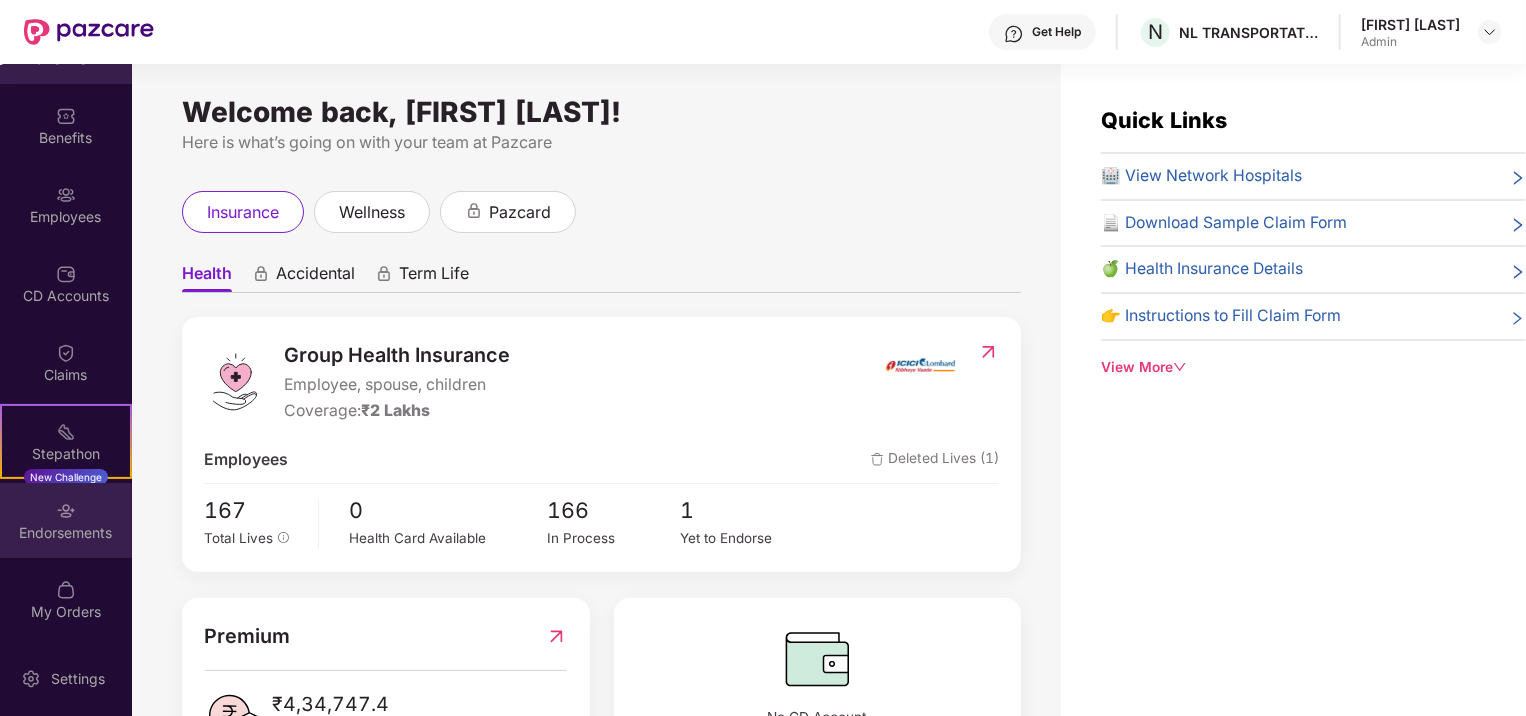 click on "Endorsements" at bounding box center (66, 533) 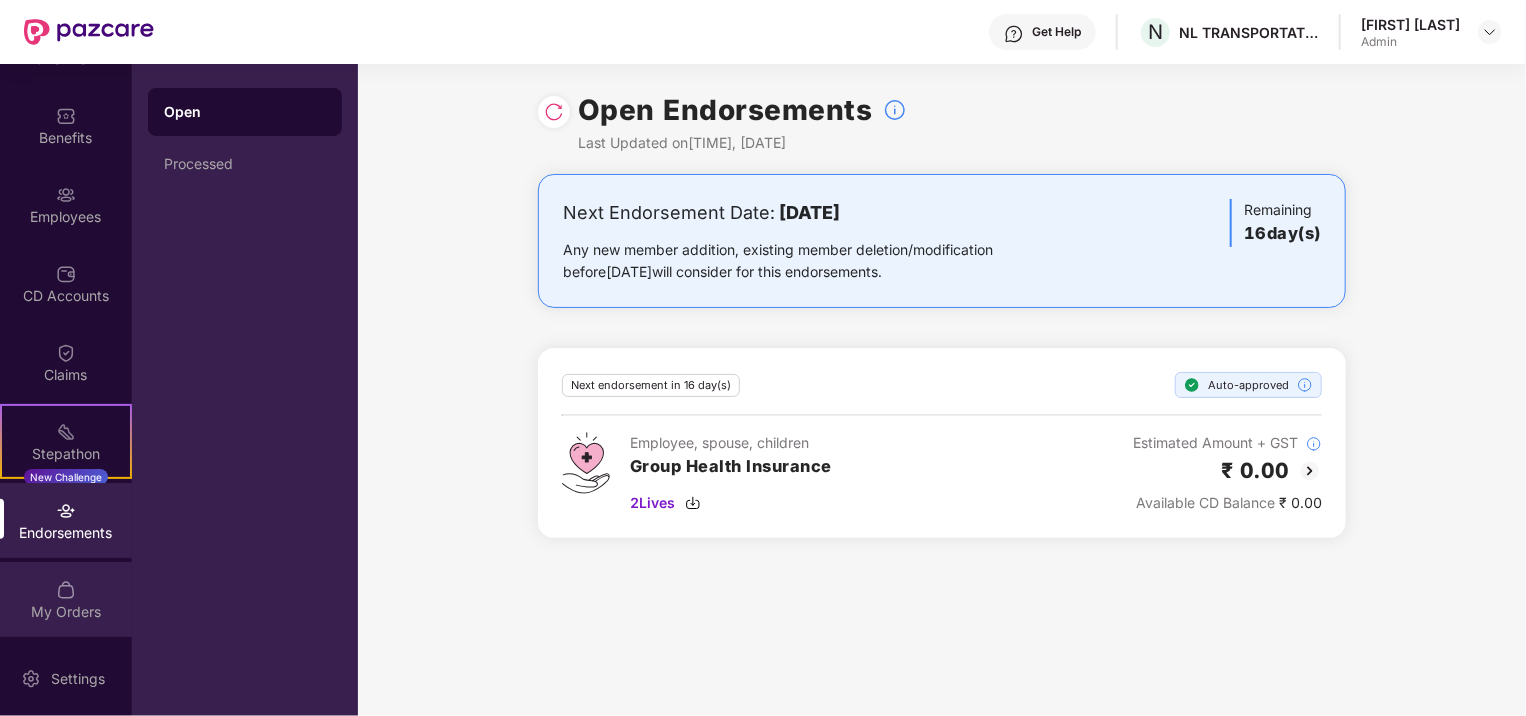 click on "My Orders" at bounding box center [66, 612] 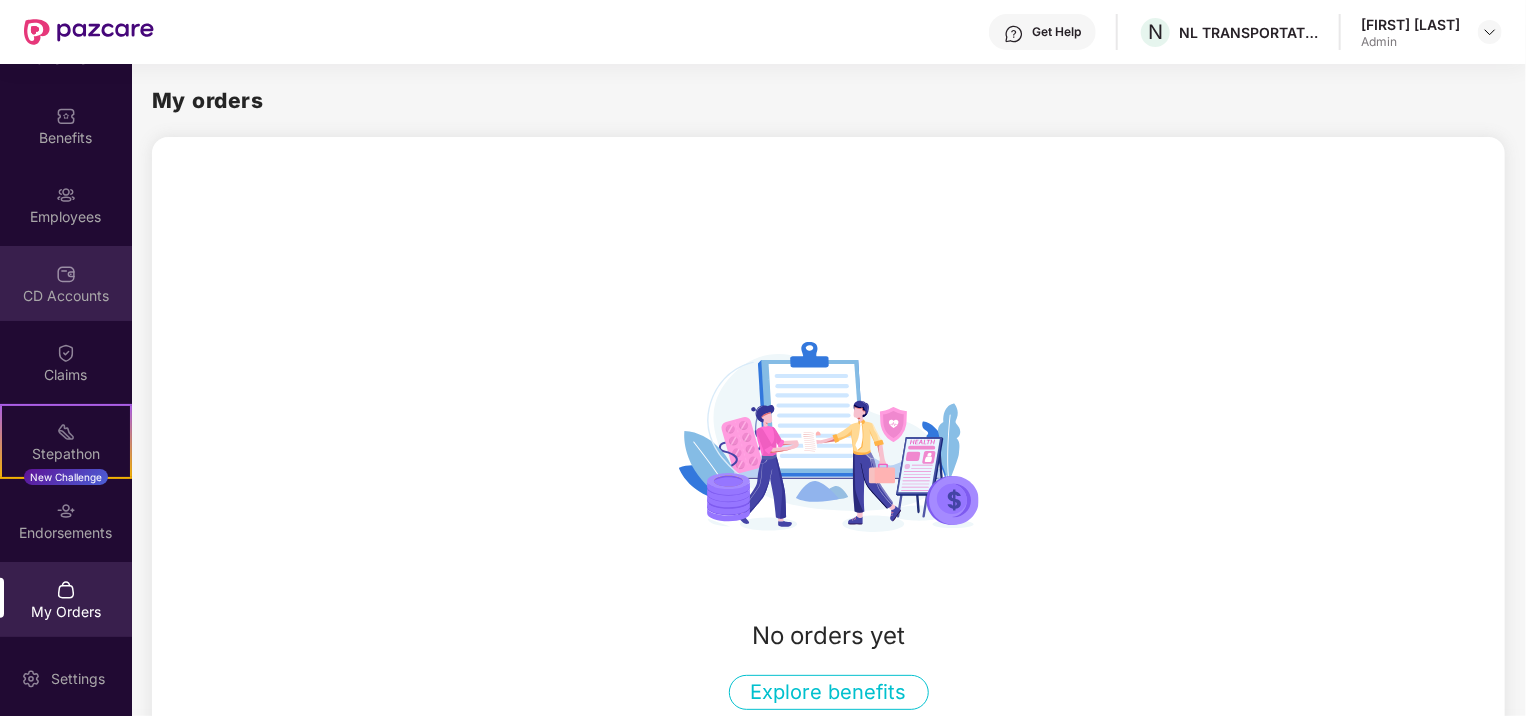 click at bounding box center [66, 274] 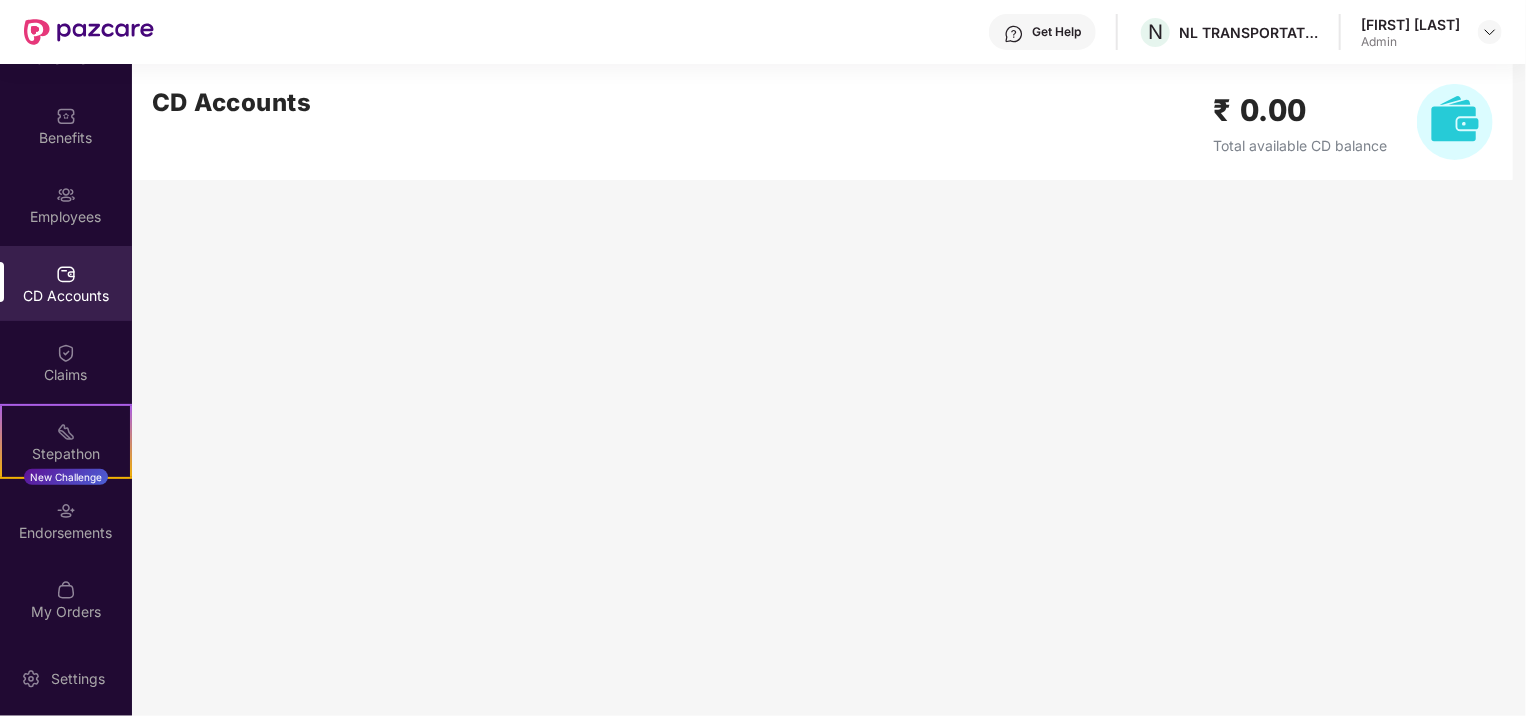 click on "₹ 0.00" at bounding box center (1300, 110) 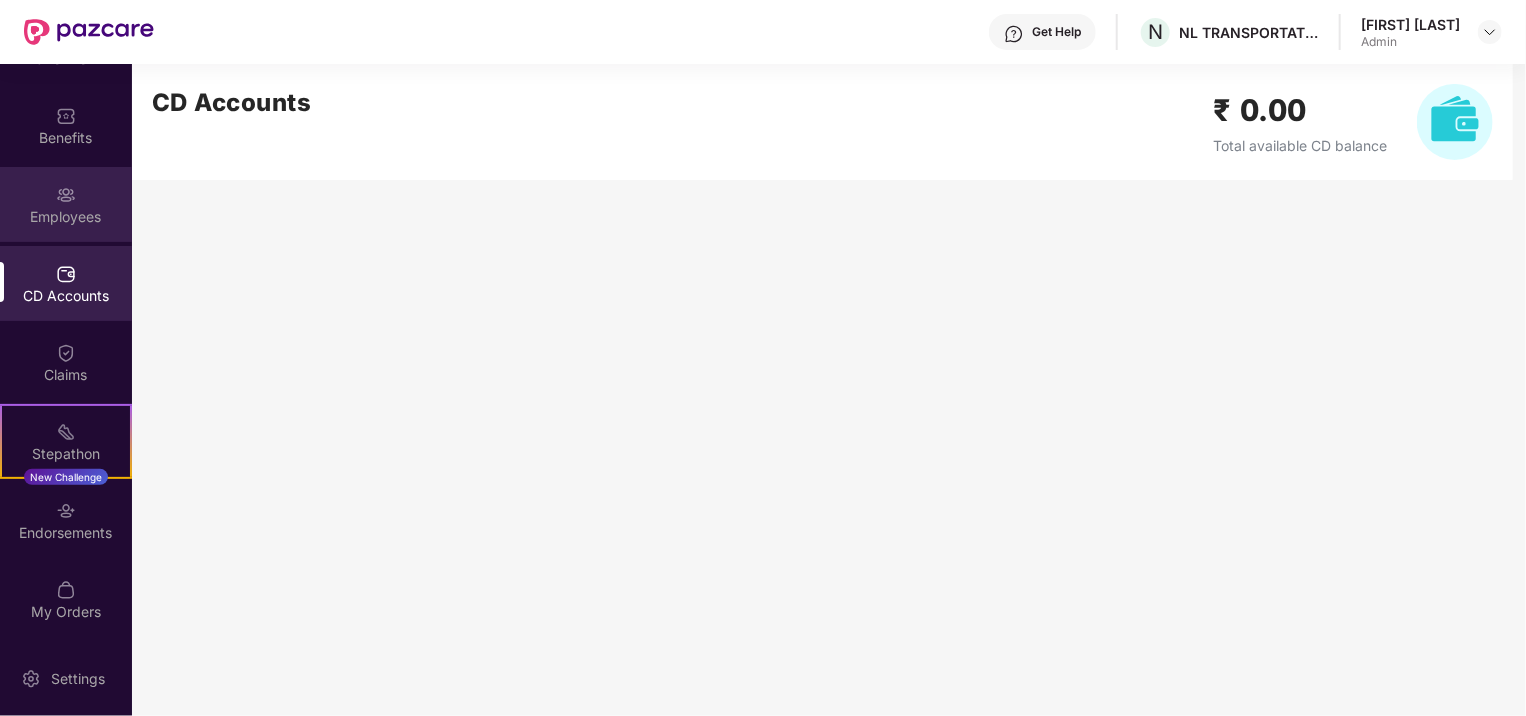 click on "Employees" at bounding box center (66, 217) 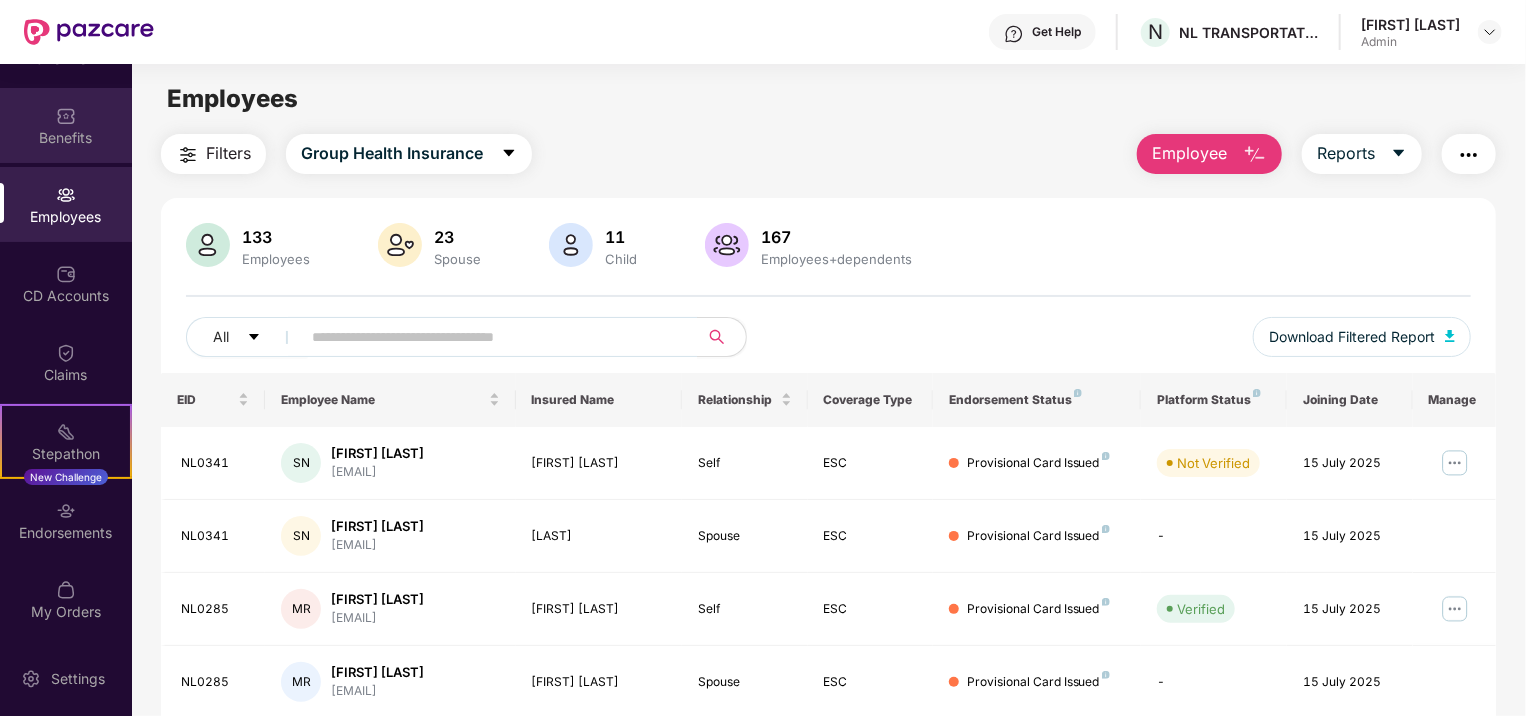 click on "Benefits" at bounding box center (66, 138) 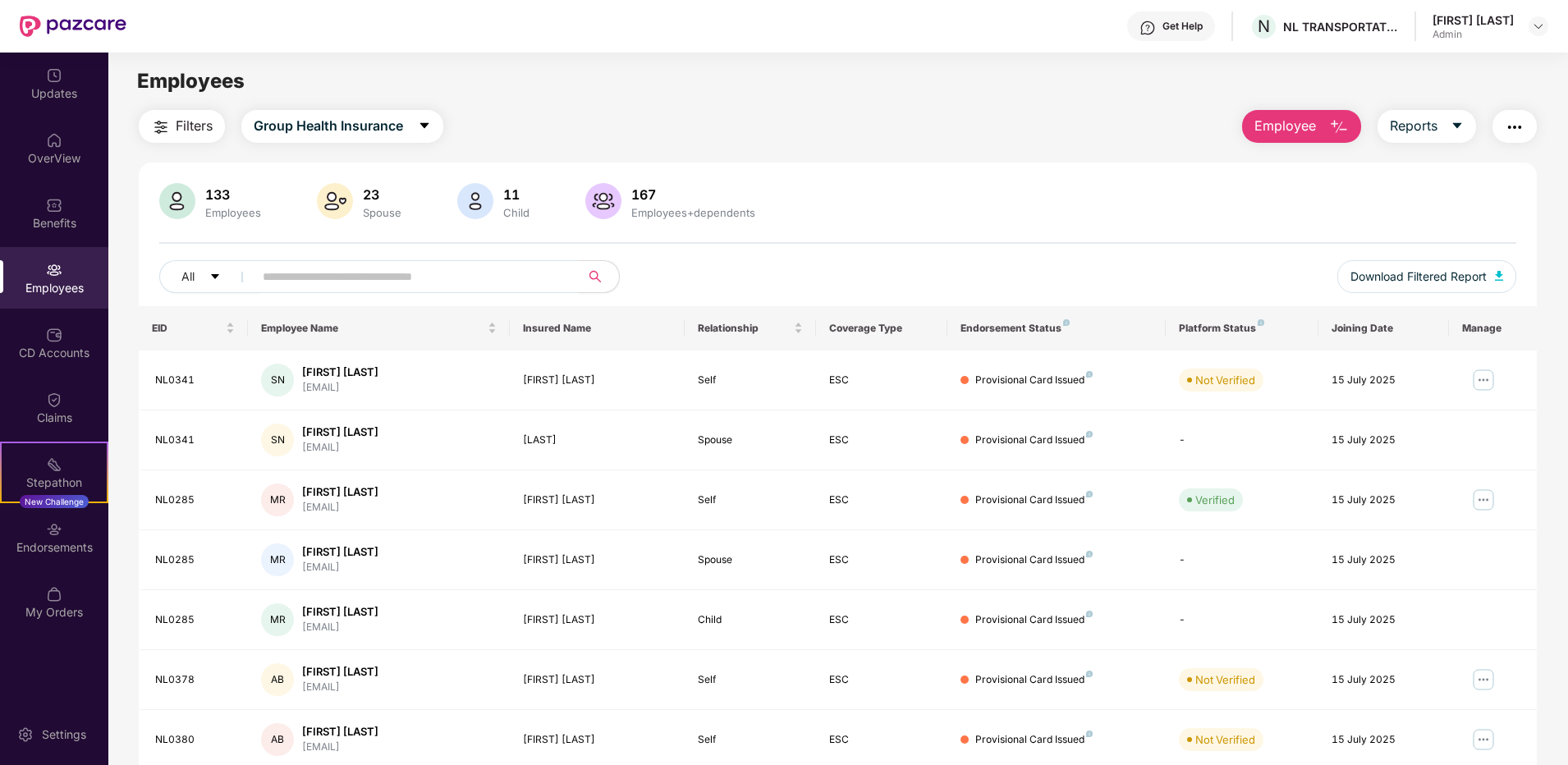 scroll, scrollTop: 0, scrollLeft: 0, axis: both 